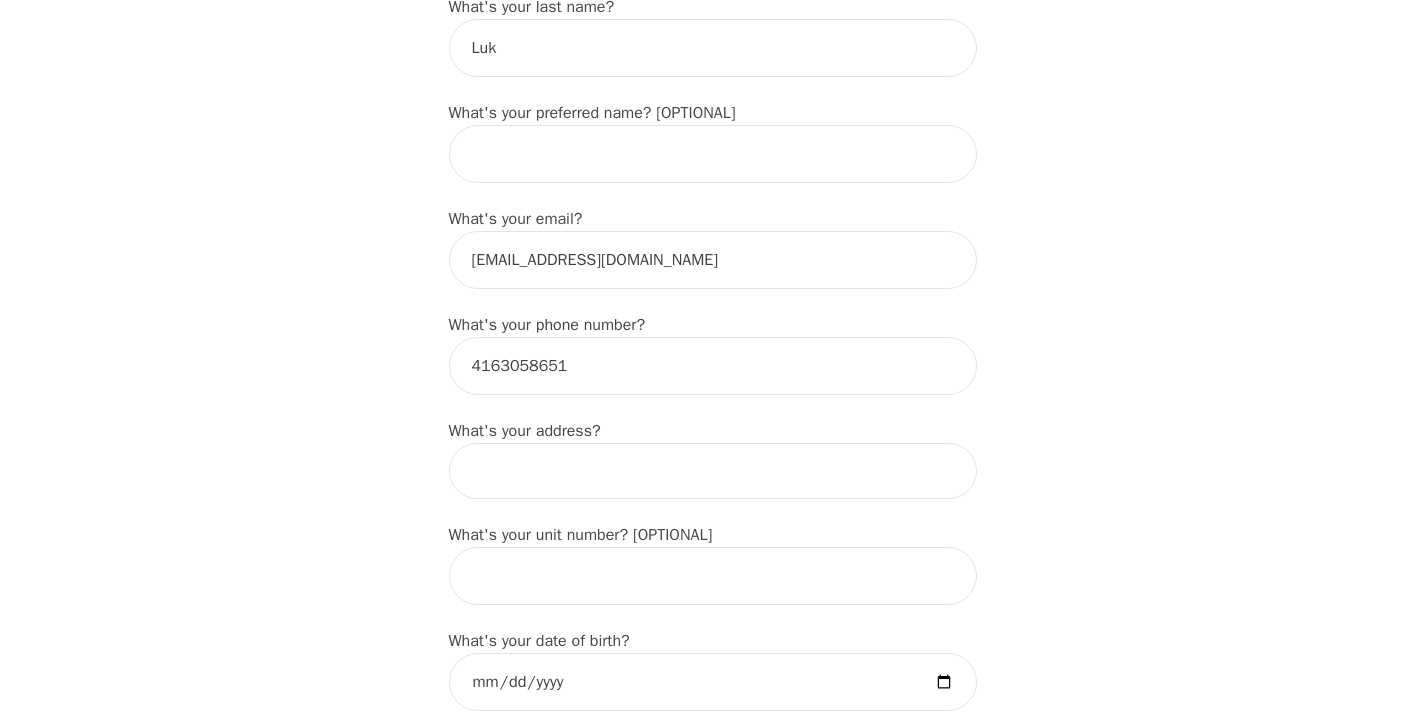 scroll, scrollTop: 462, scrollLeft: 0, axis: vertical 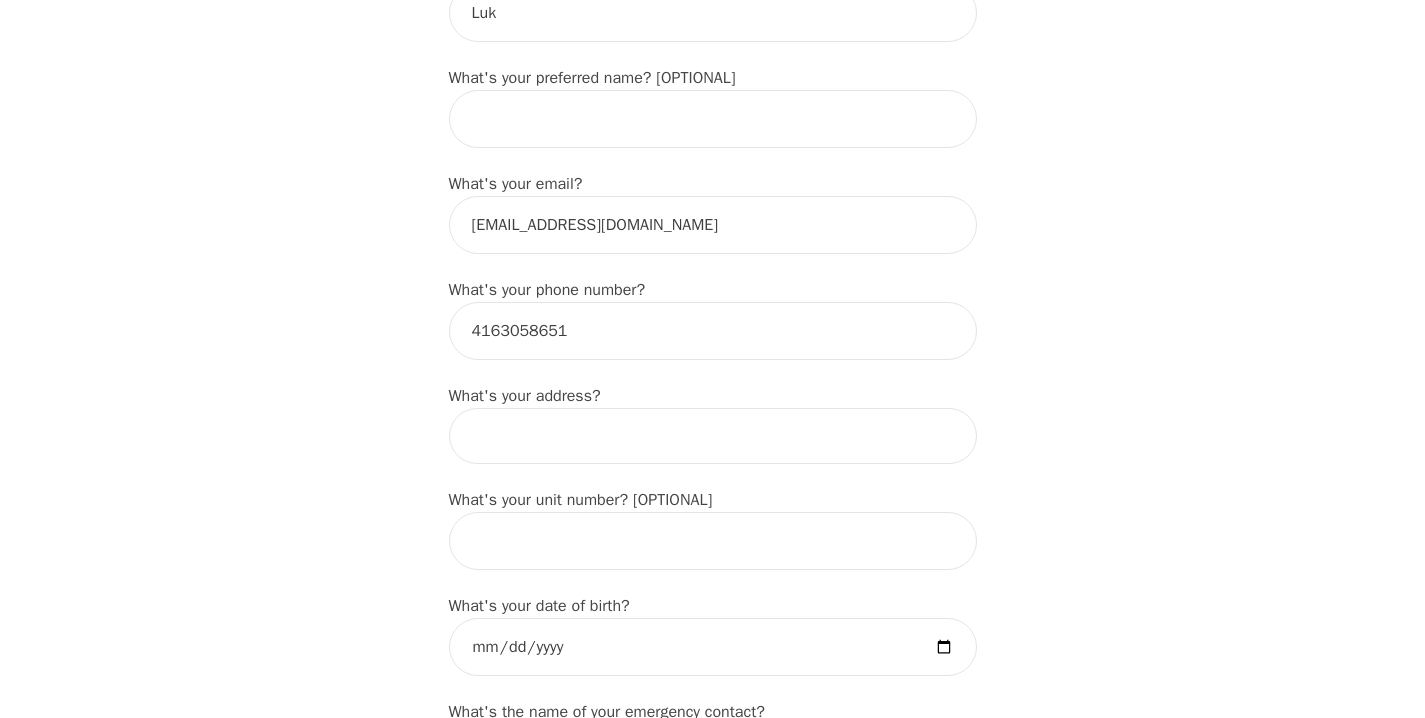 click at bounding box center [713, 436] 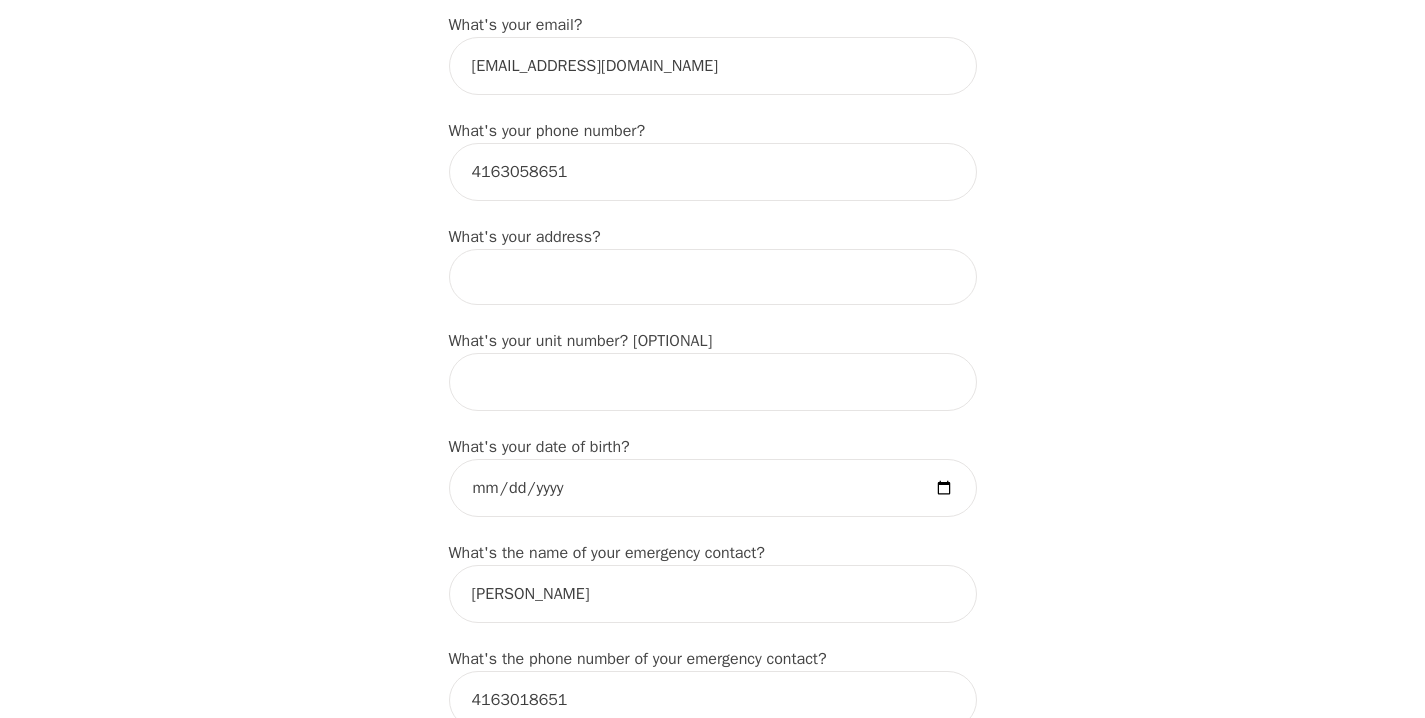 scroll, scrollTop: 663, scrollLeft: 0, axis: vertical 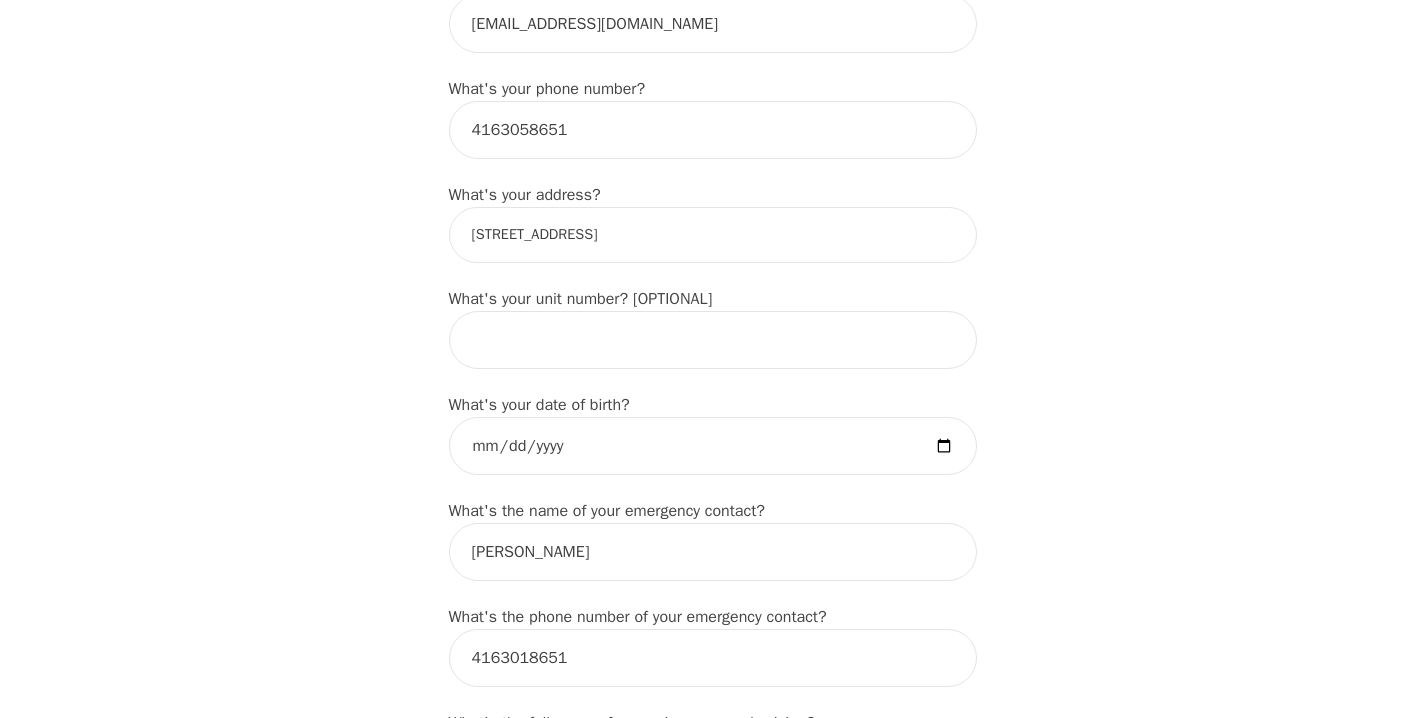type on "[STREET_ADDRESS]" 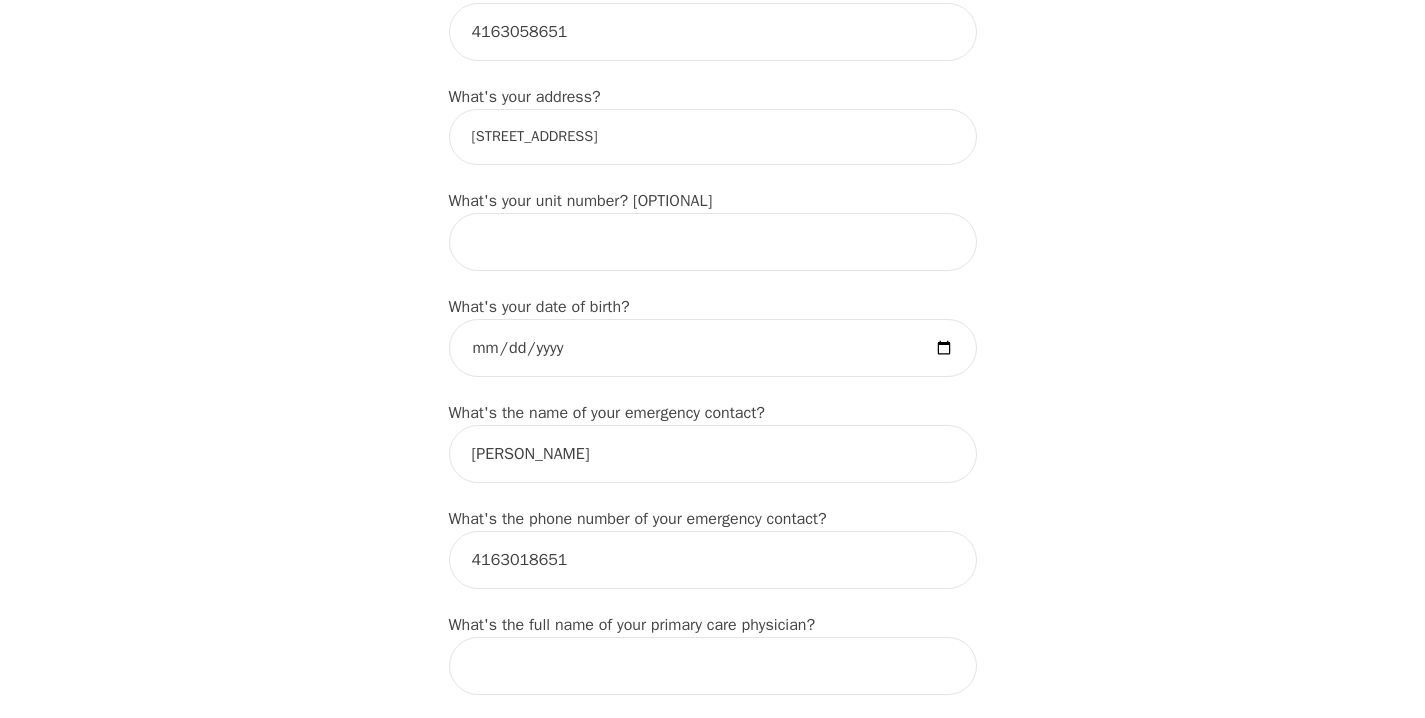 scroll, scrollTop: 847, scrollLeft: 0, axis: vertical 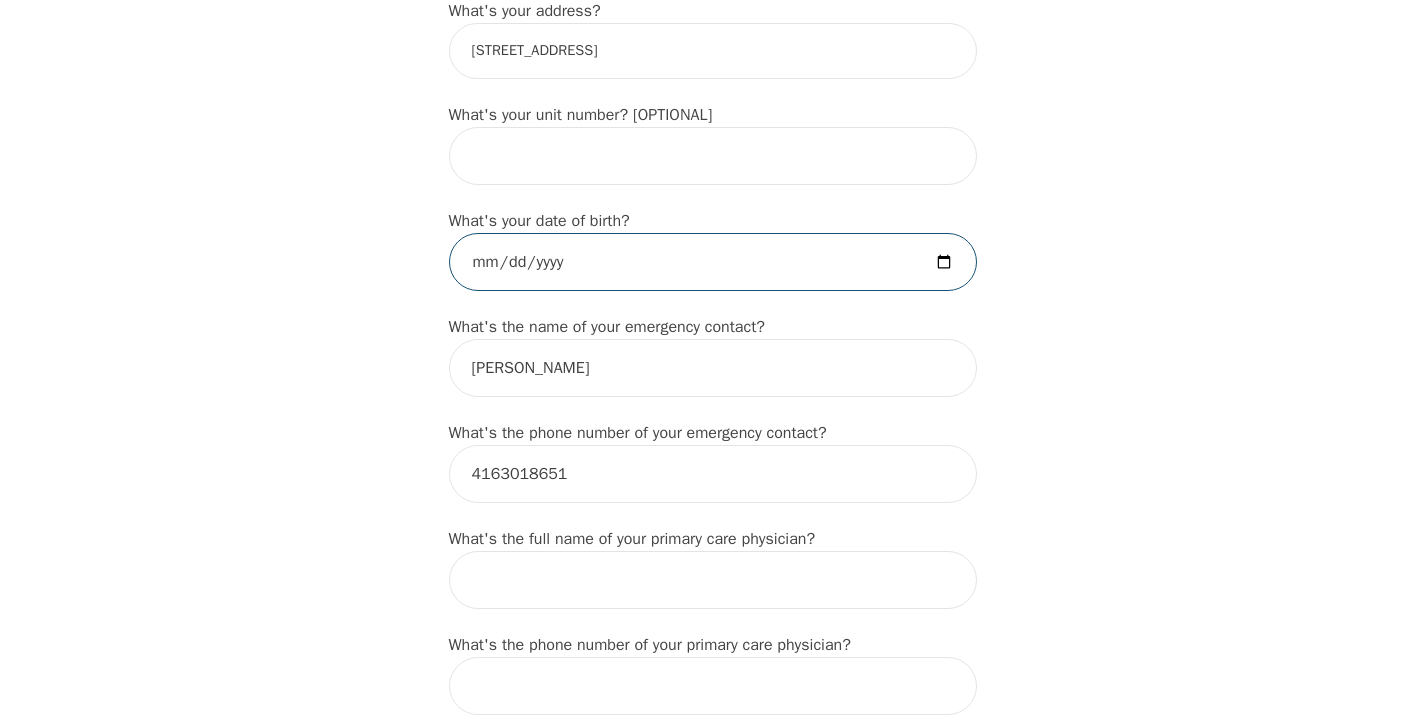 click at bounding box center (713, 262) 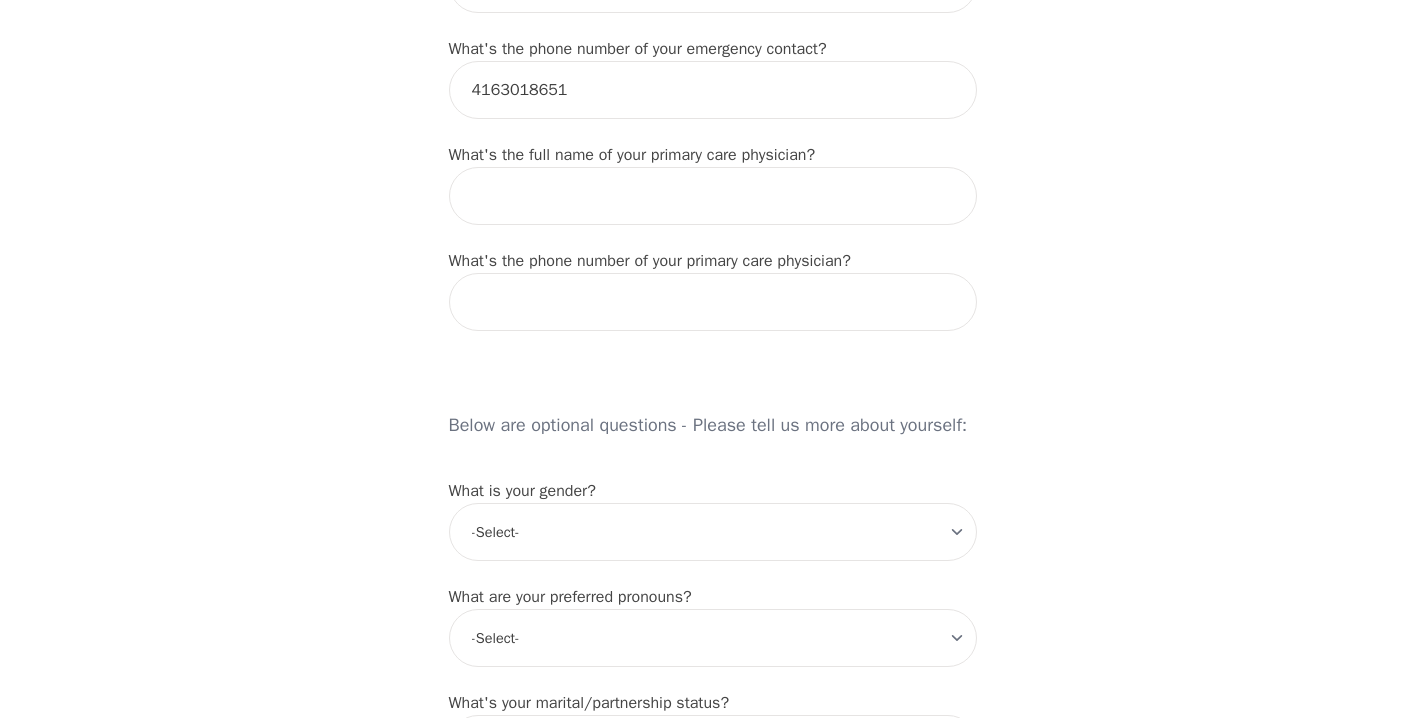 scroll, scrollTop: 1229, scrollLeft: 0, axis: vertical 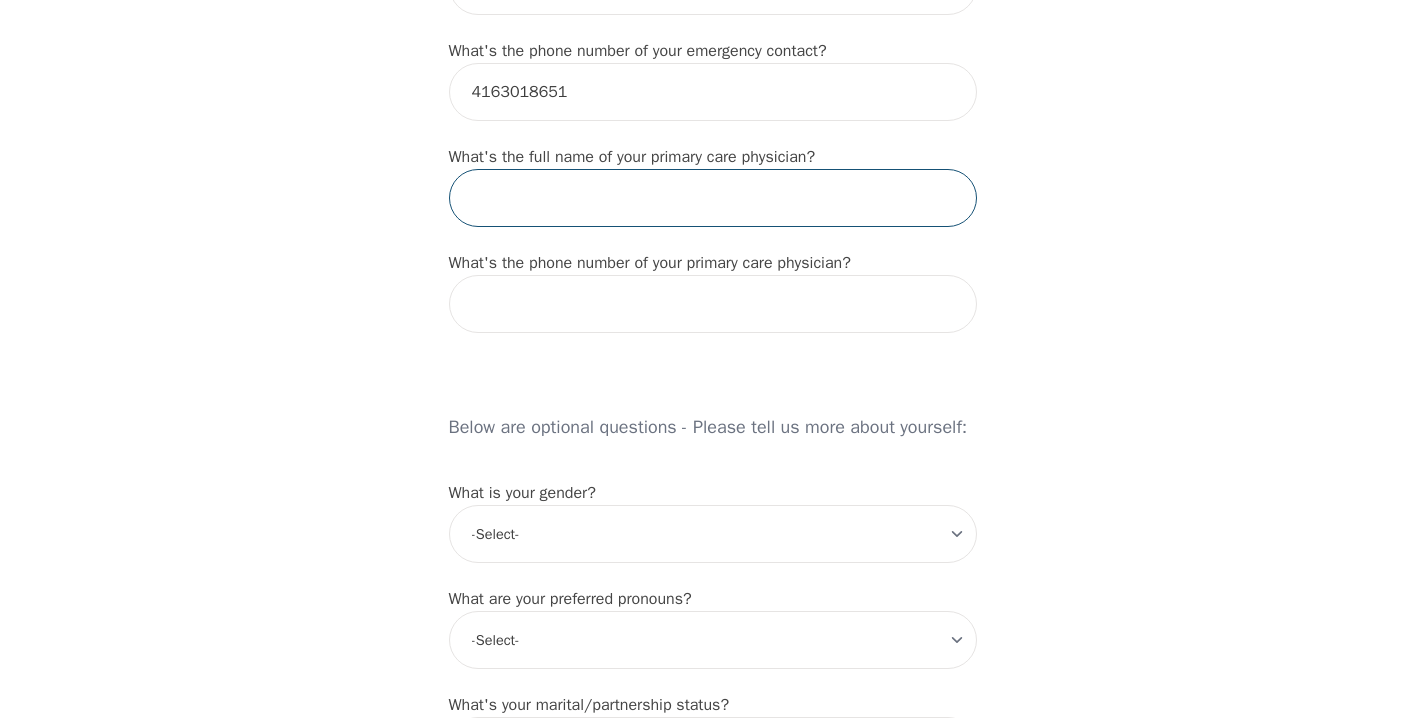 click at bounding box center [713, 198] 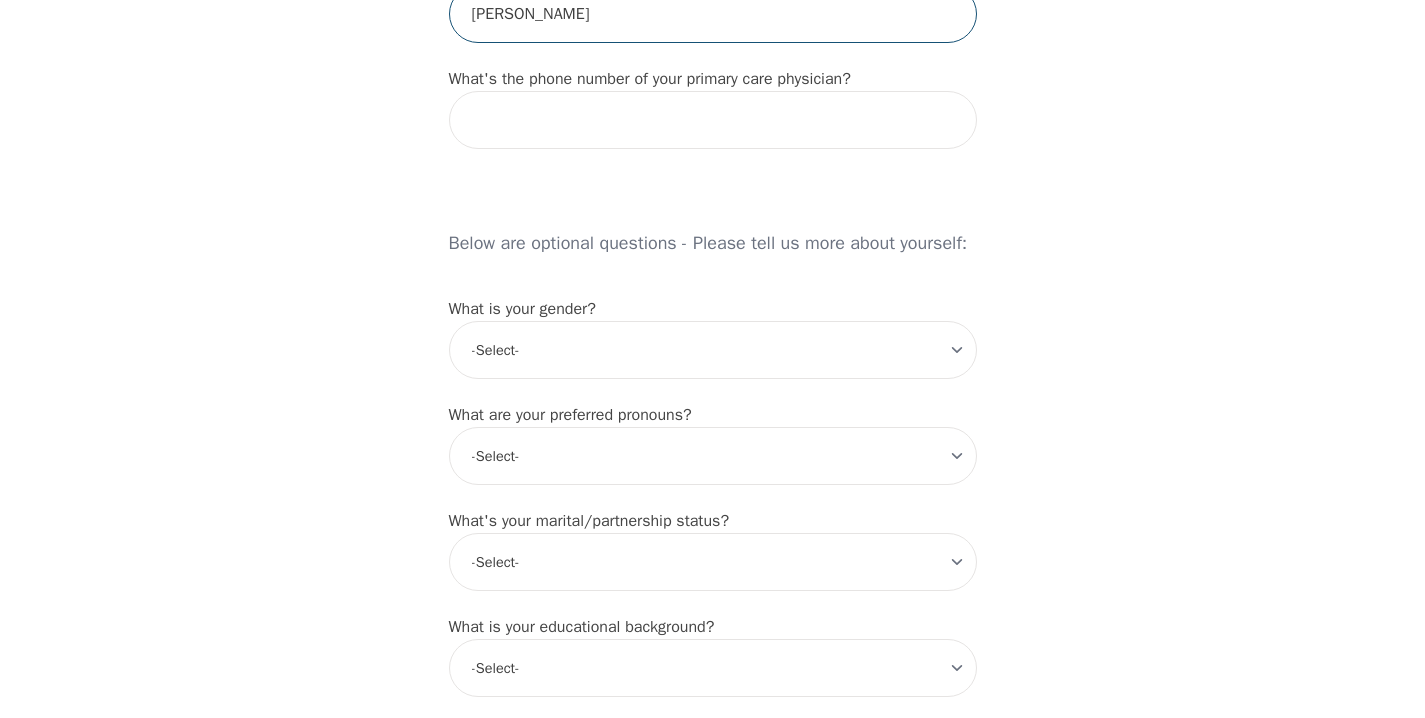 scroll, scrollTop: 1513, scrollLeft: 0, axis: vertical 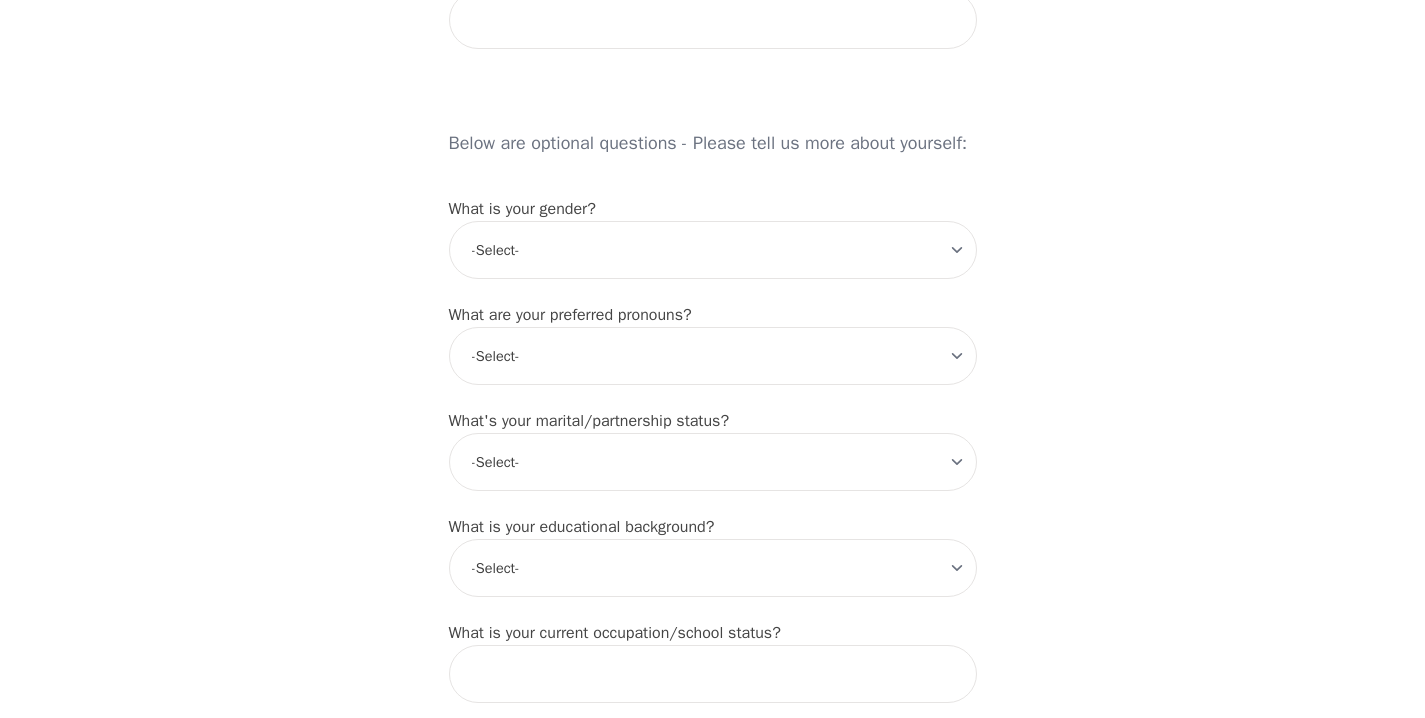 type on "[PERSON_NAME]" 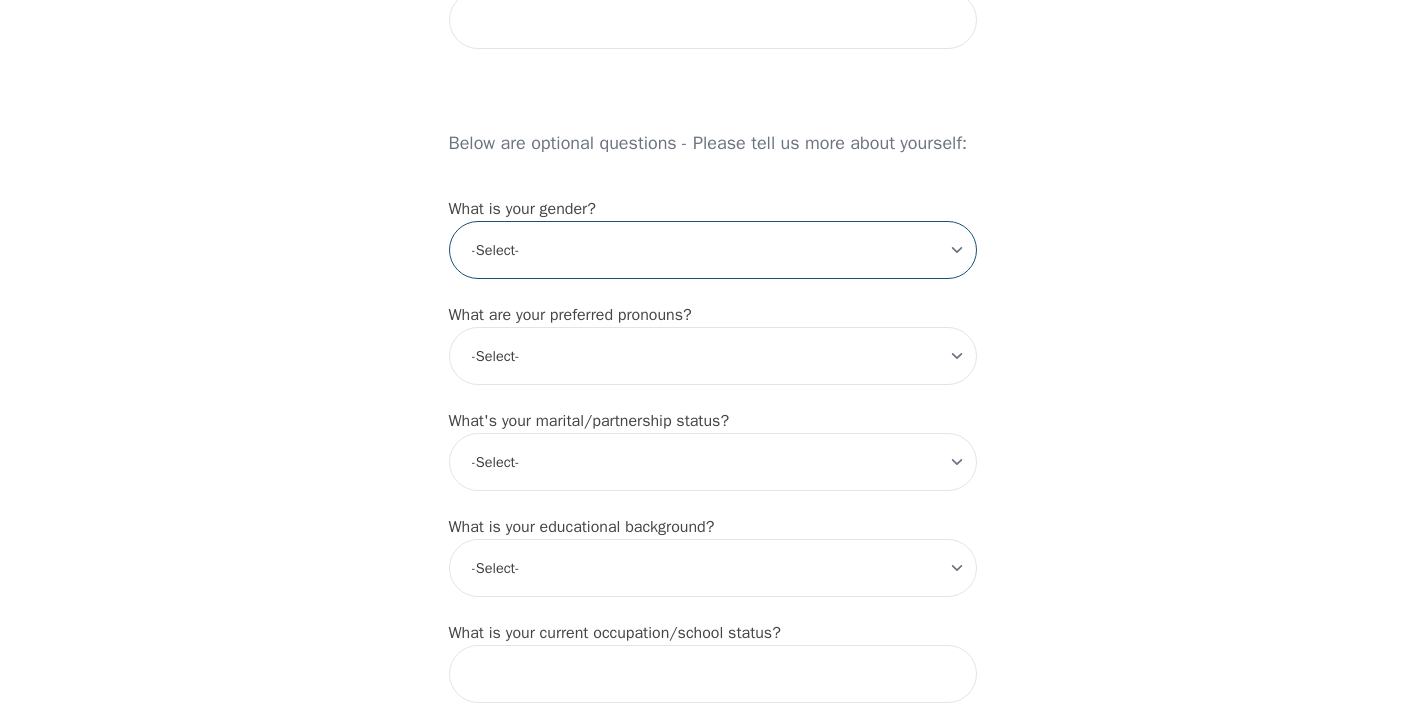 click on "-Select- [DEMOGRAPHIC_DATA] [DEMOGRAPHIC_DATA] [DEMOGRAPHIC_DATA] [DEMOGRAPHIC_DATA] [DEMOGRAPHIC_DATA] prefer_not_to_say" at bounding box center (713, 250) 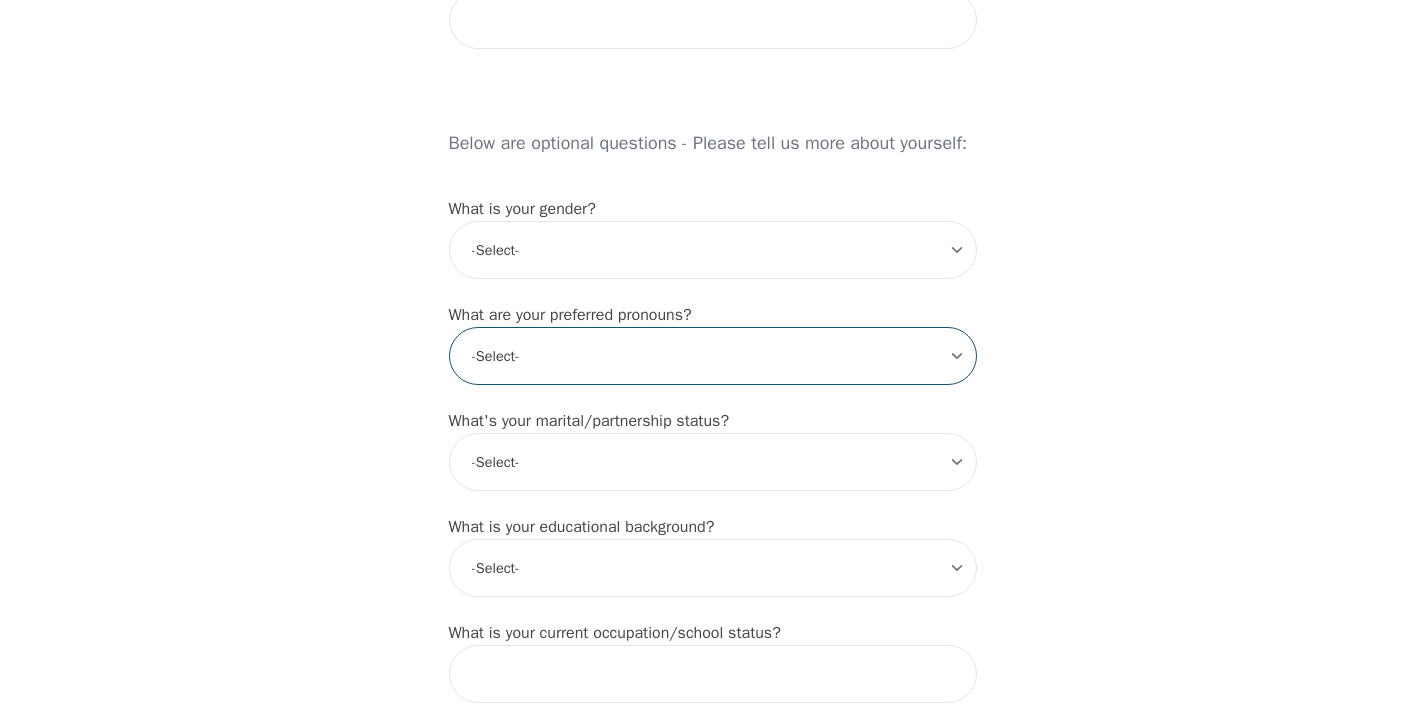 click on "-Select- he/him she/her they/them ze/zir xe/xem ey/em ve/ver tey/ter e/e per/per prefer_not_to_say" at bounding box center [713, 356] 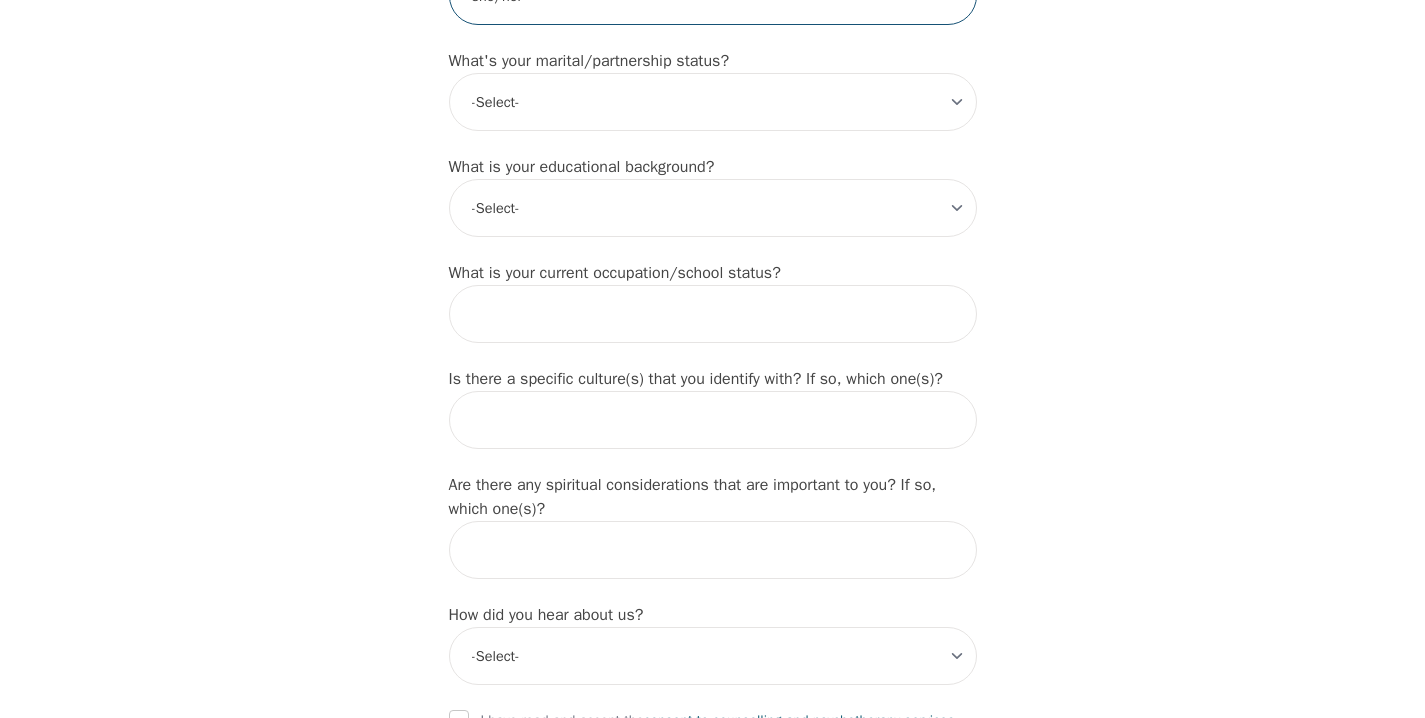 scroll, scrollTop: 1891, scrollLeft: 0, axis: vertical 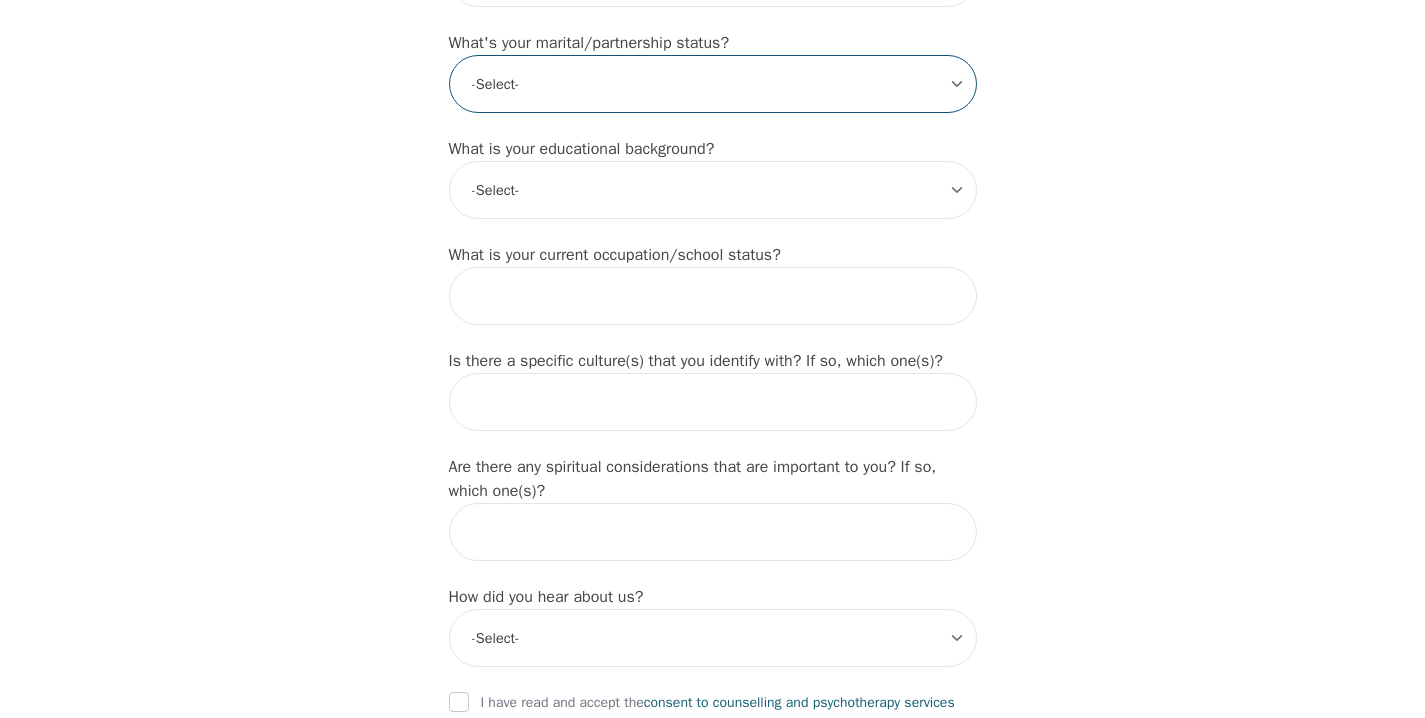 click on "-Select- Single Partnered Married Common Law Widowed Separated Divorced" at bounding box center (713, 84) 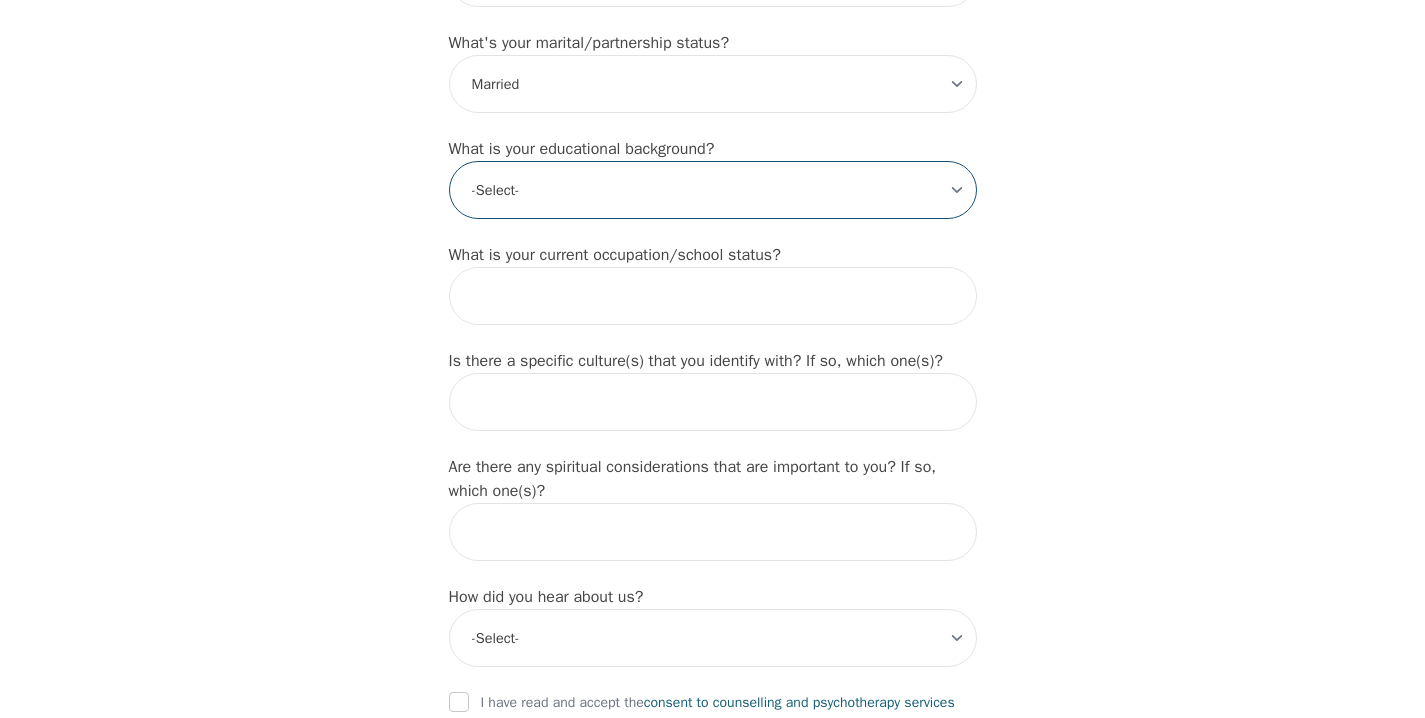 click on "-Select- Less than high school High school Associate degree Bachelor degree Master's degree Professional degree Doctorial degree" at bounding box center (713, 190) 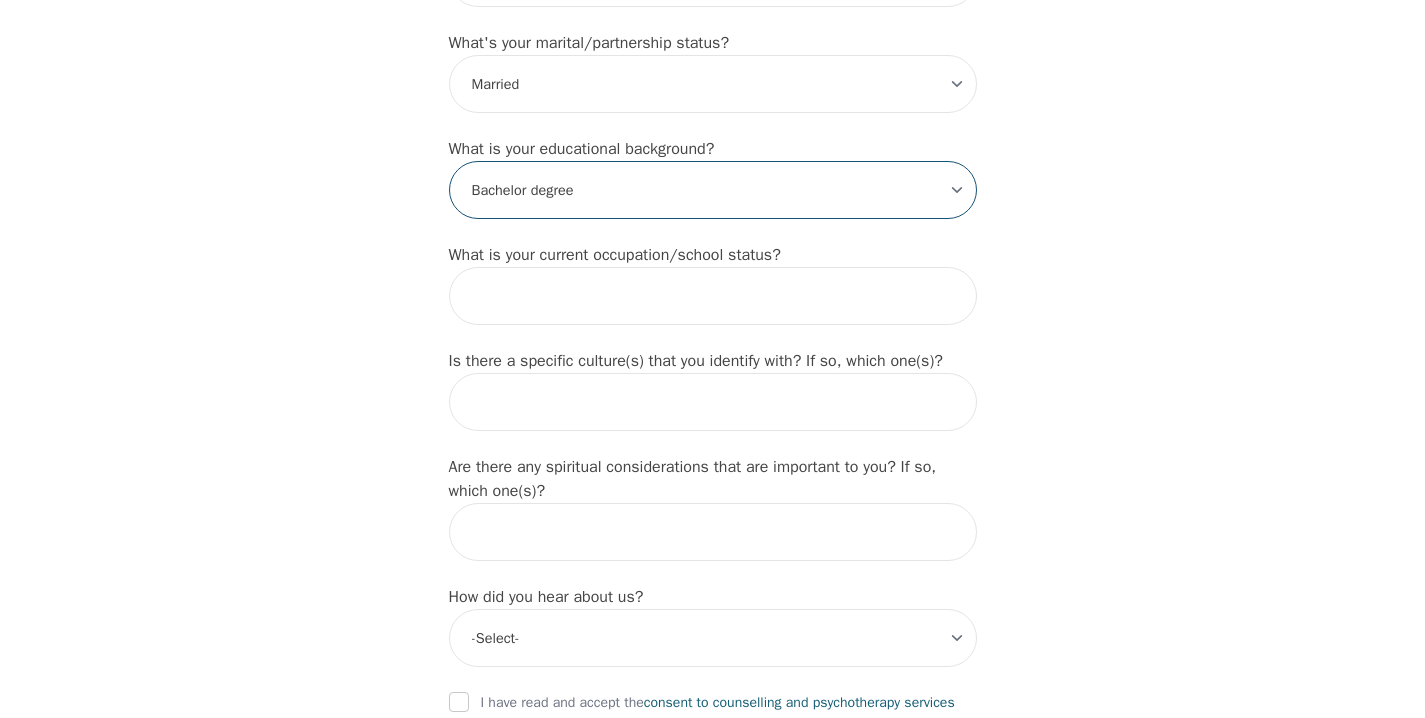 click on "-Select- Less than high school High school Associate degree Bachelor degree Master's degree Professional degree Doctorial degree" at bounding box center (713, 190) 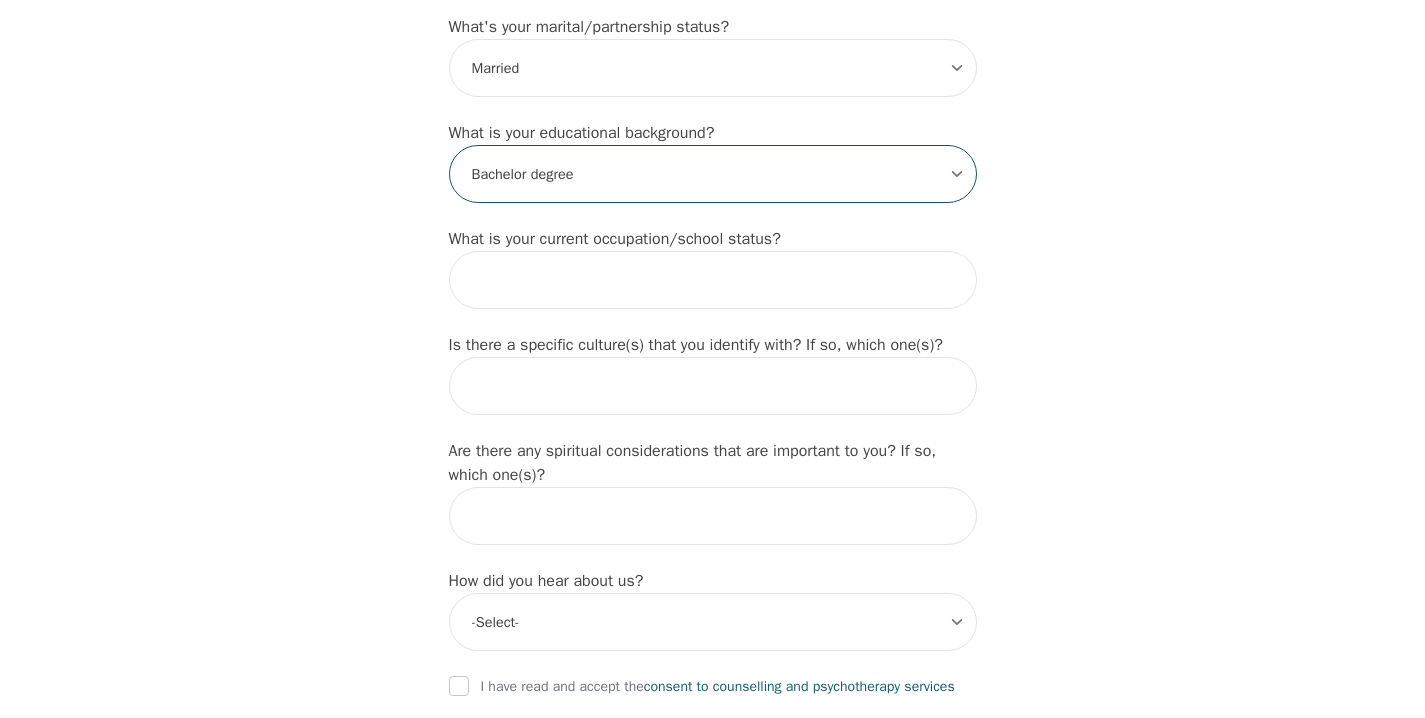 scroll, scrollTop: 1929, scrollLeft: 0, axis: vertical 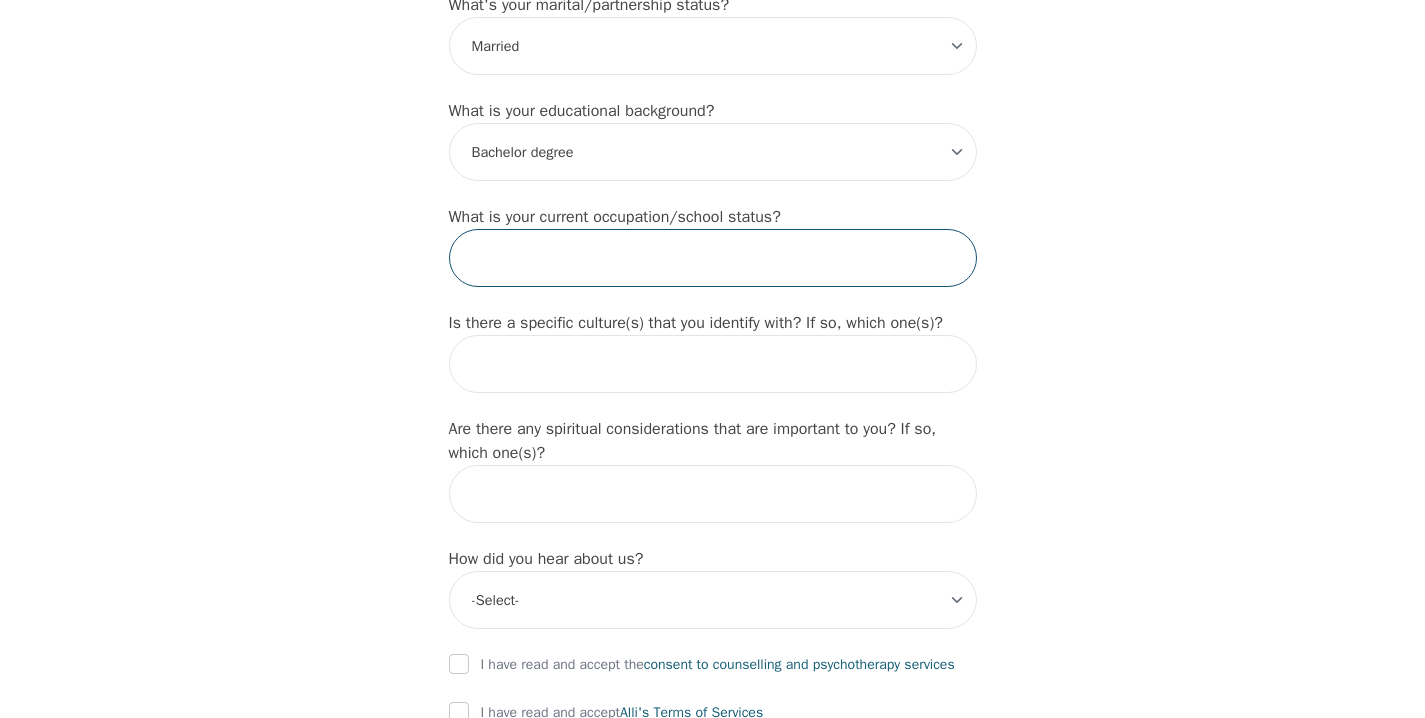 click at bounding box center [713, 258] 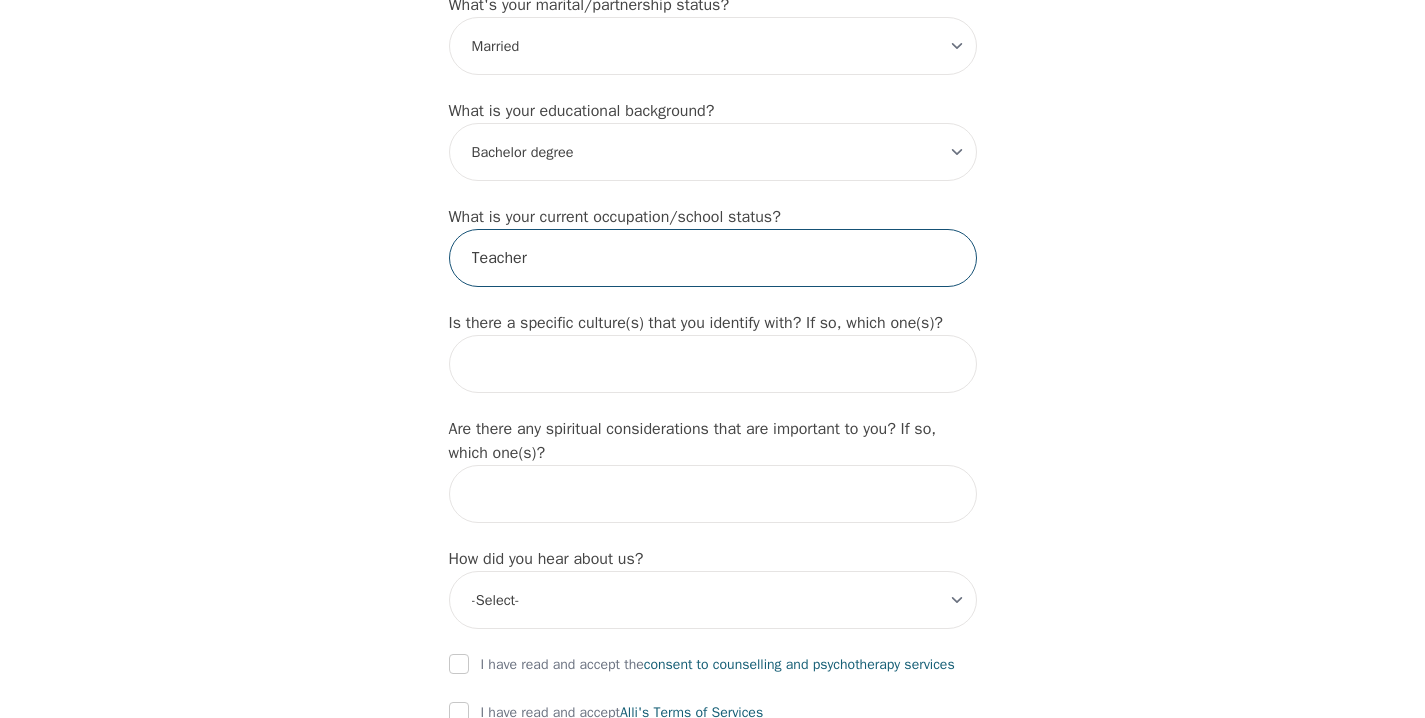 type on "Teacher" 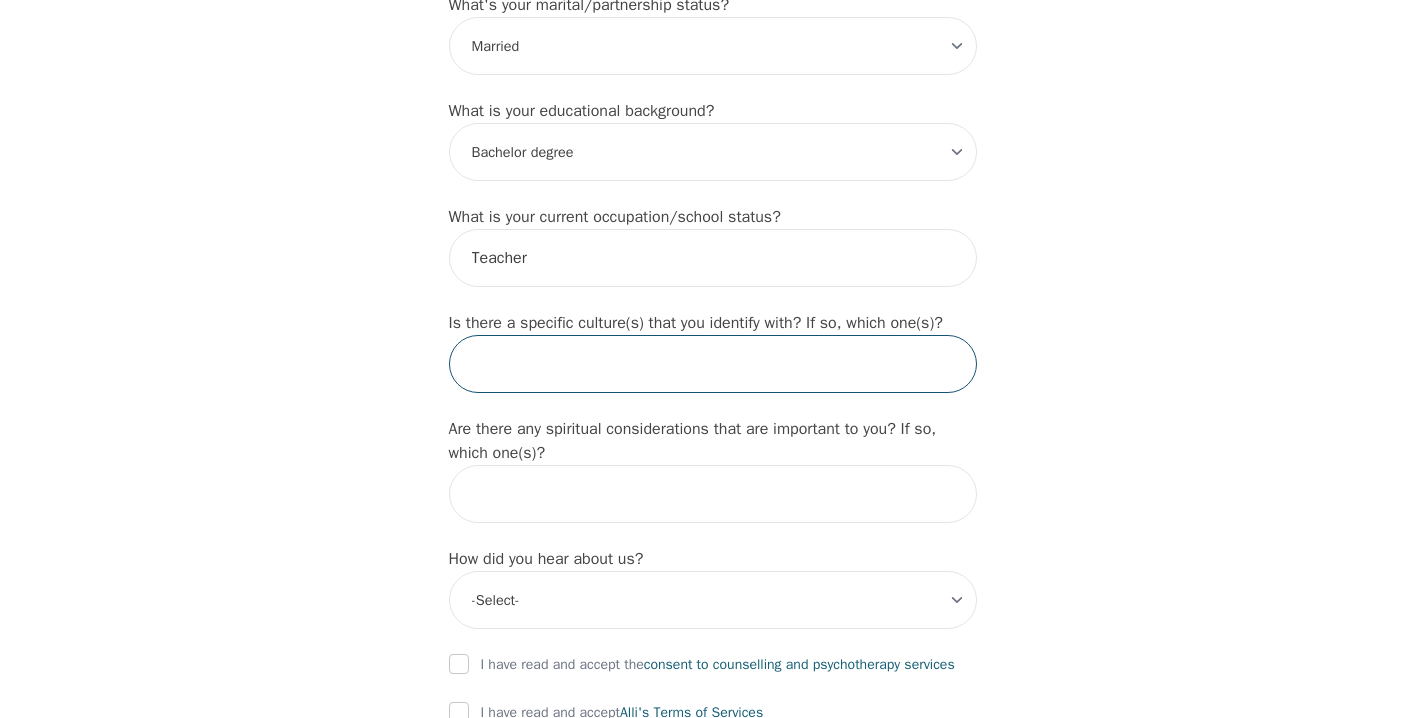click at bounding box center (713, 364) 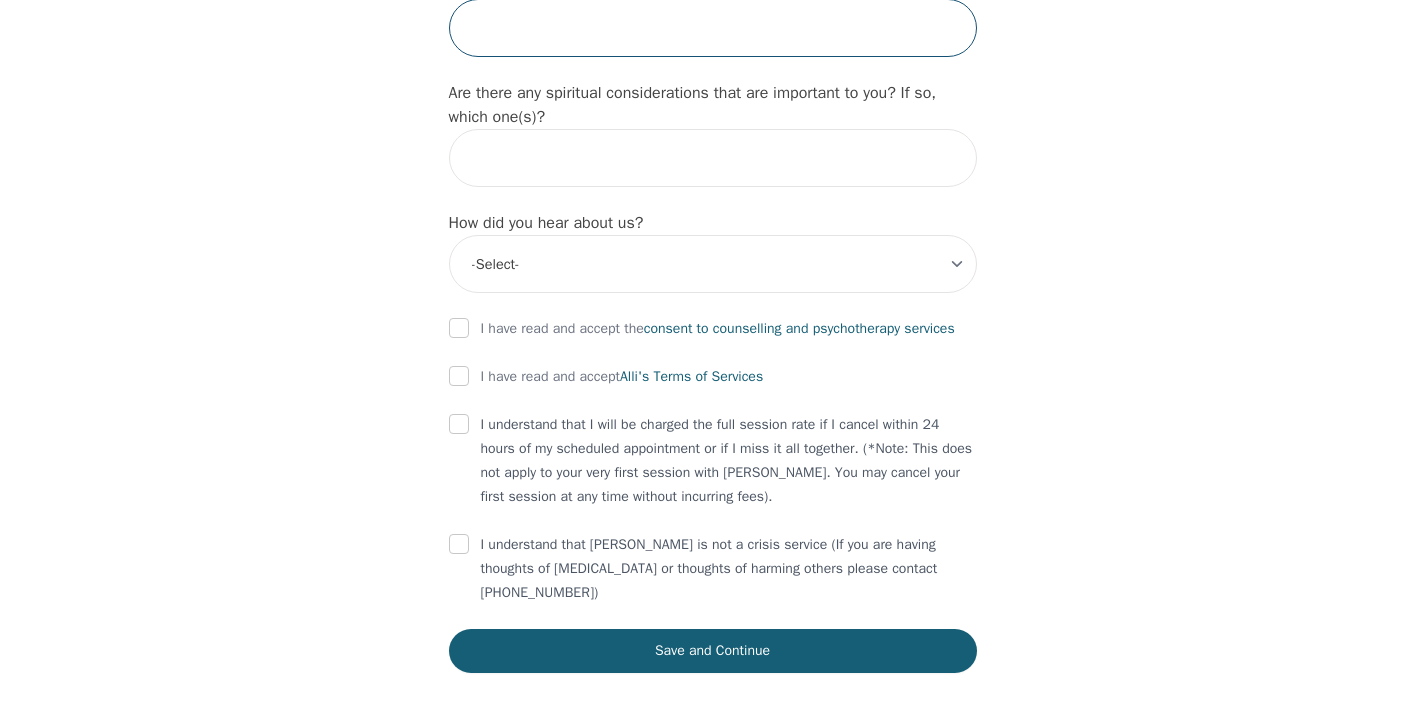 scroll, scrollTop: 2151, scrollLeft: 0, axis: vertical 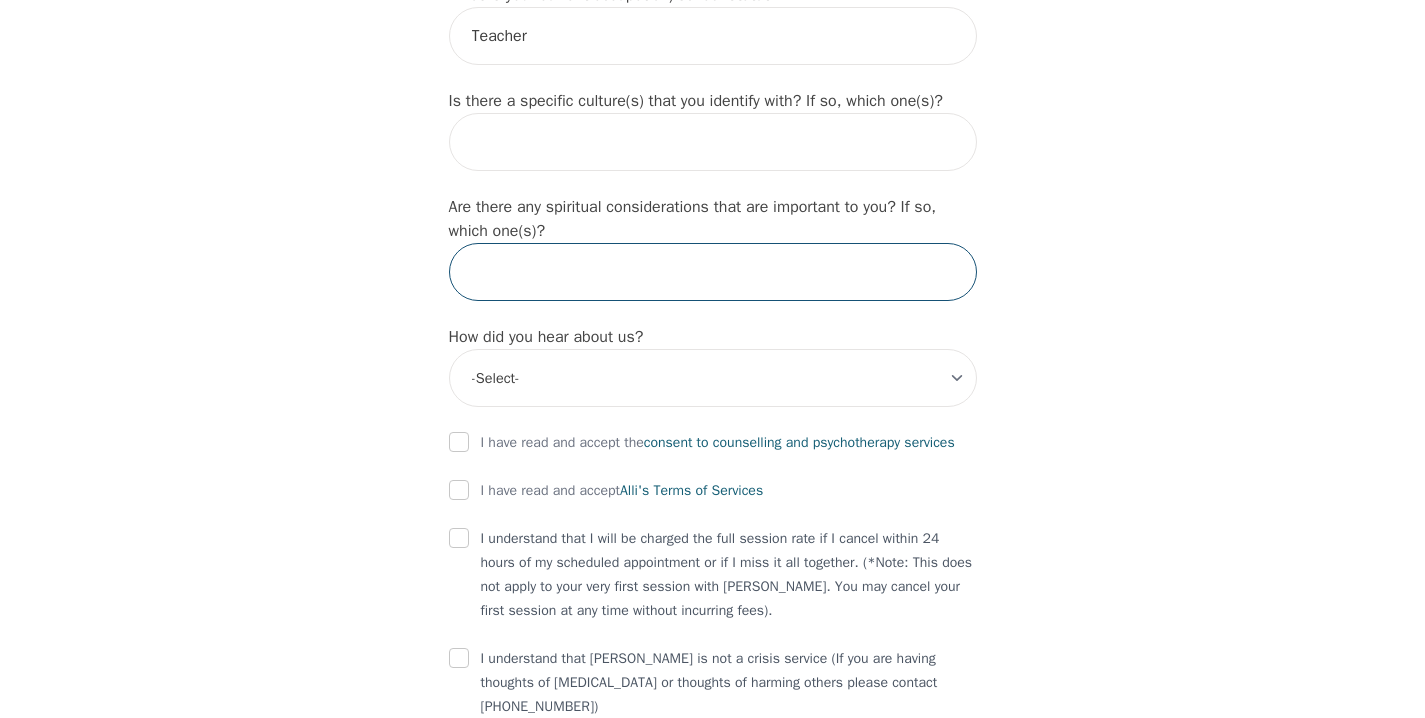 click at bounding box center (713, 272) 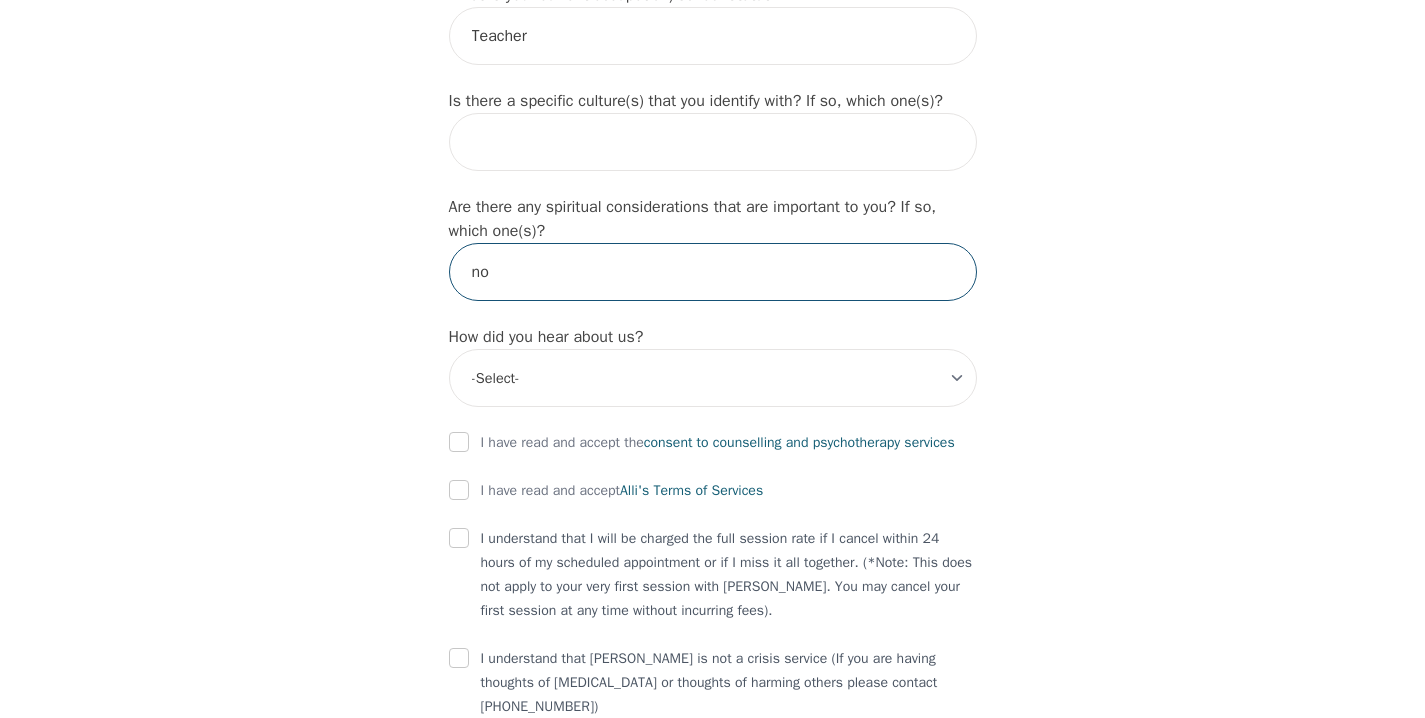 type on "no" 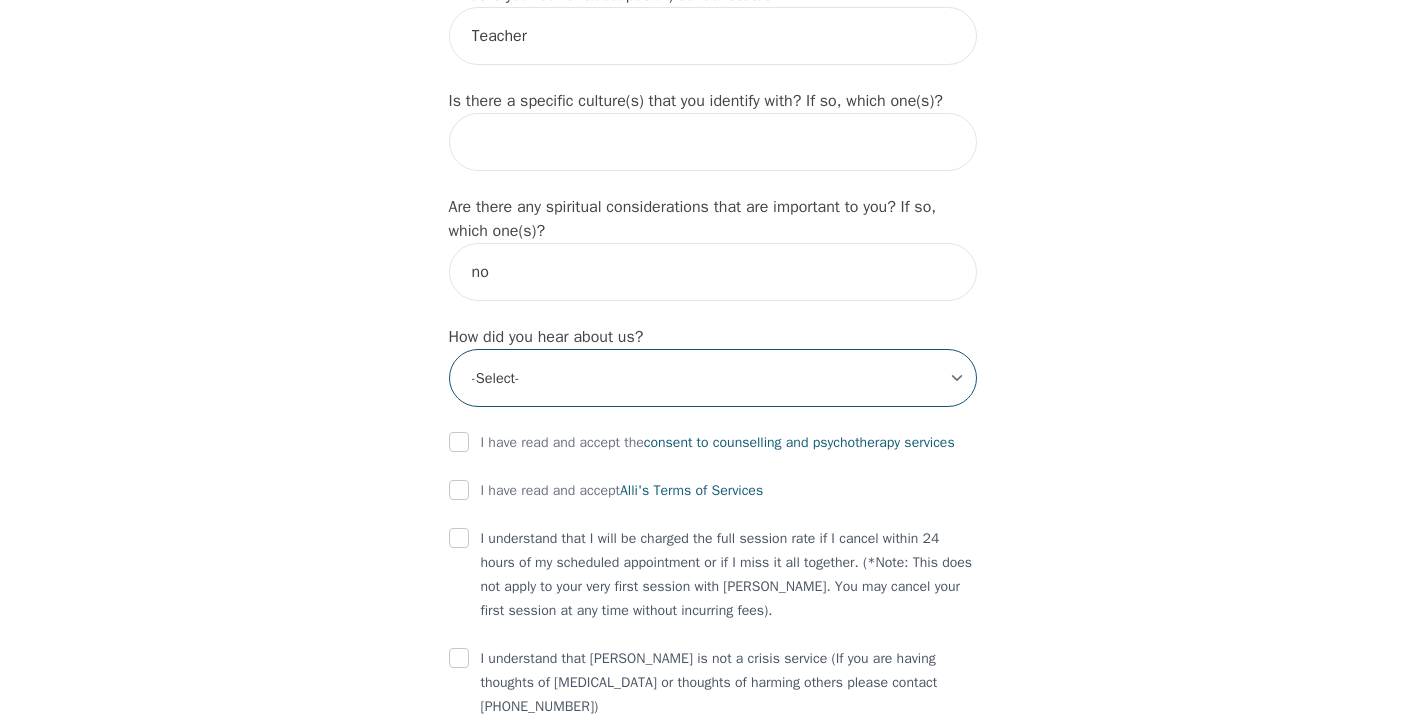 click on "-Select- Physician/Specialist Friend Facebook Instagram Google Search Google Ads Facebook/Instagram Ads Other" at bounding box center [713, 378] 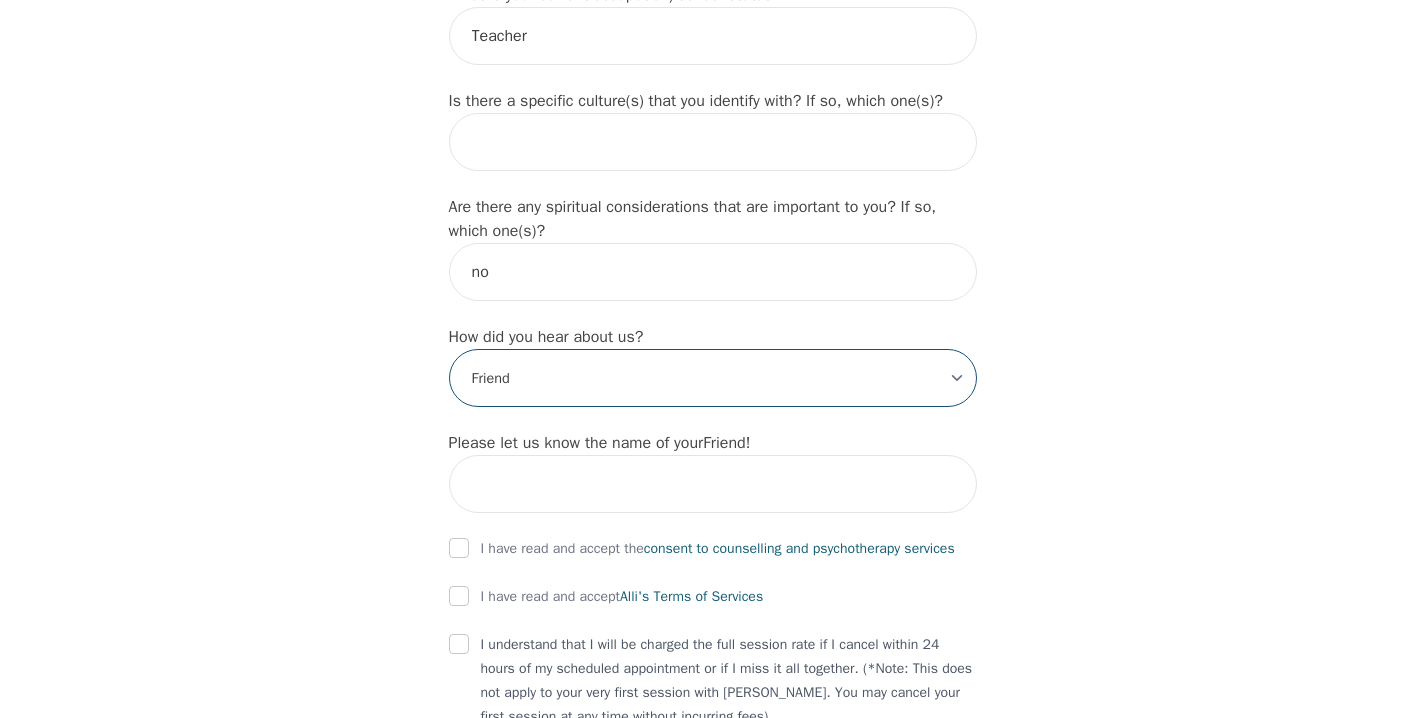 click on "-Select- Physician/Specialist Friend Facebook Instagram Google Search Google Ads Facebook/Instagram Ads Other" at bounding box center (713, 378) 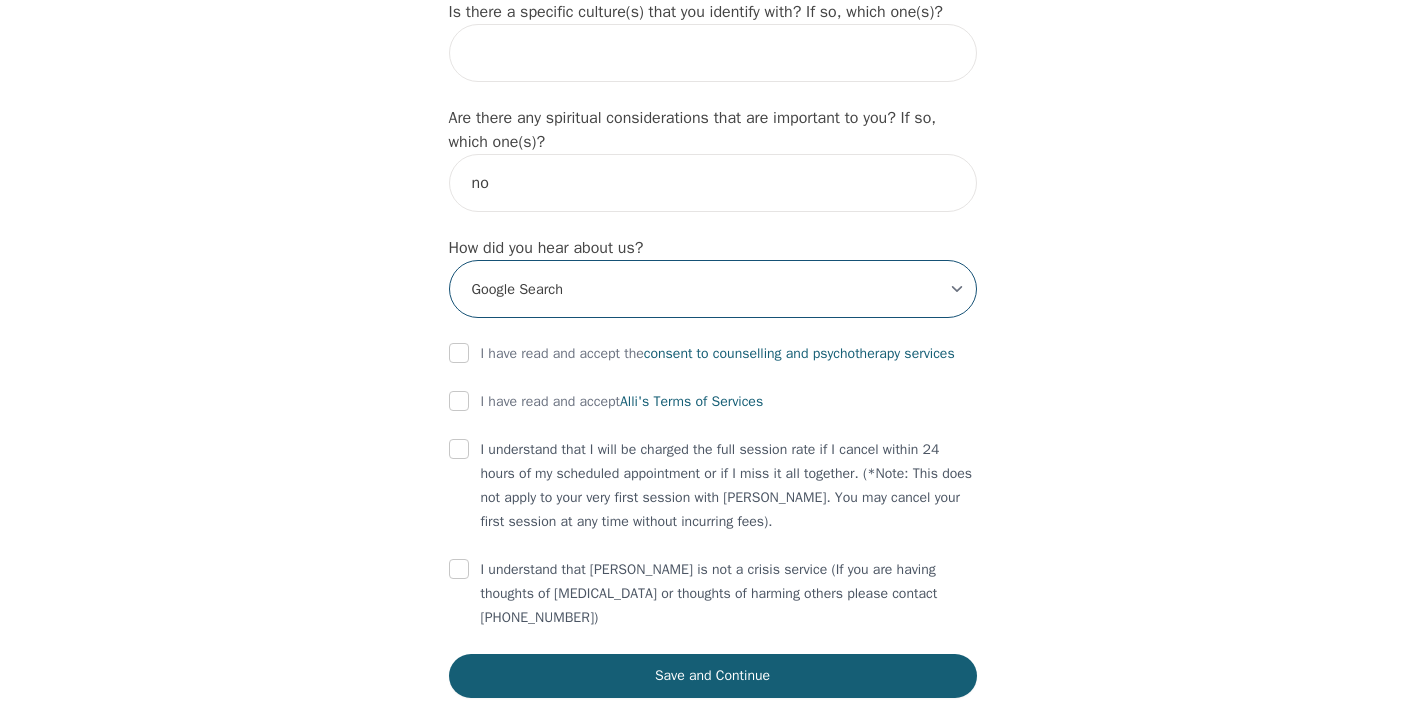 scroll, scrollTop: 2323, scrollLeft: 0, axis: vertical 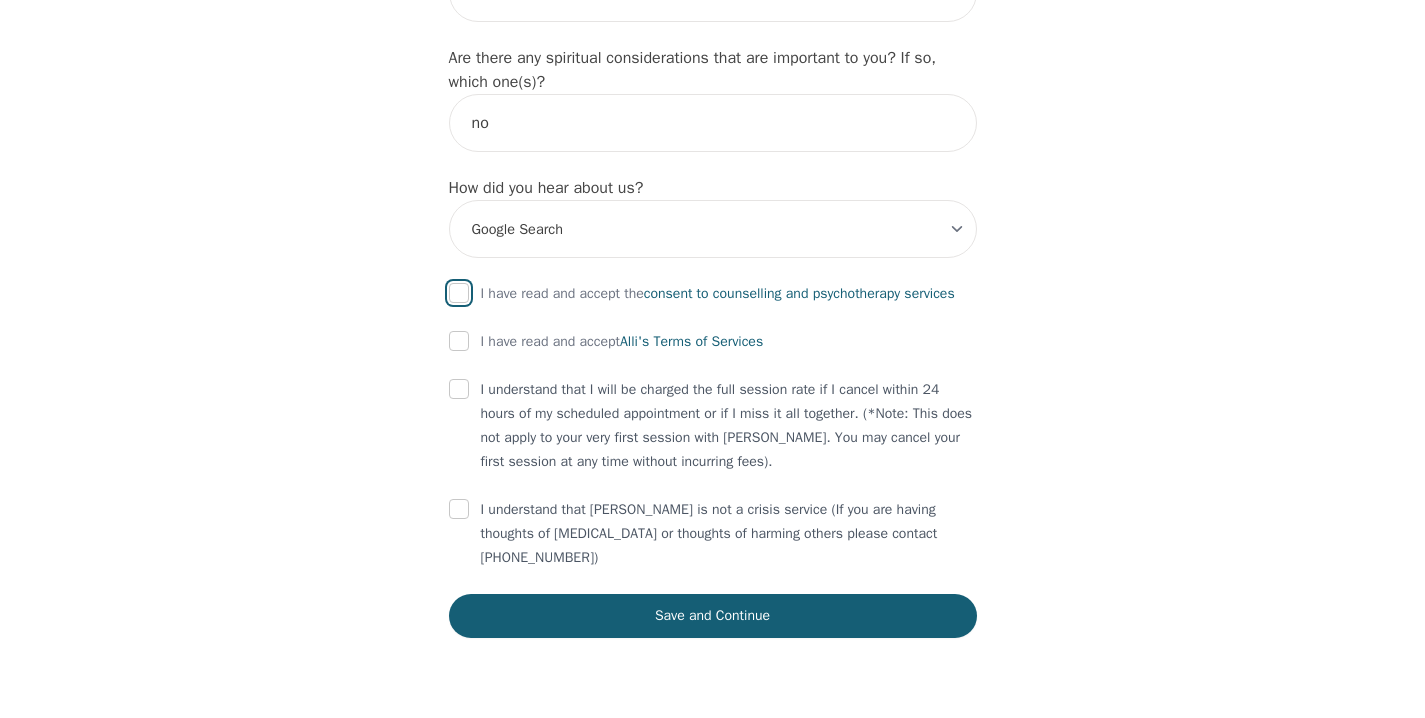 click at bounding box center (459, 293) 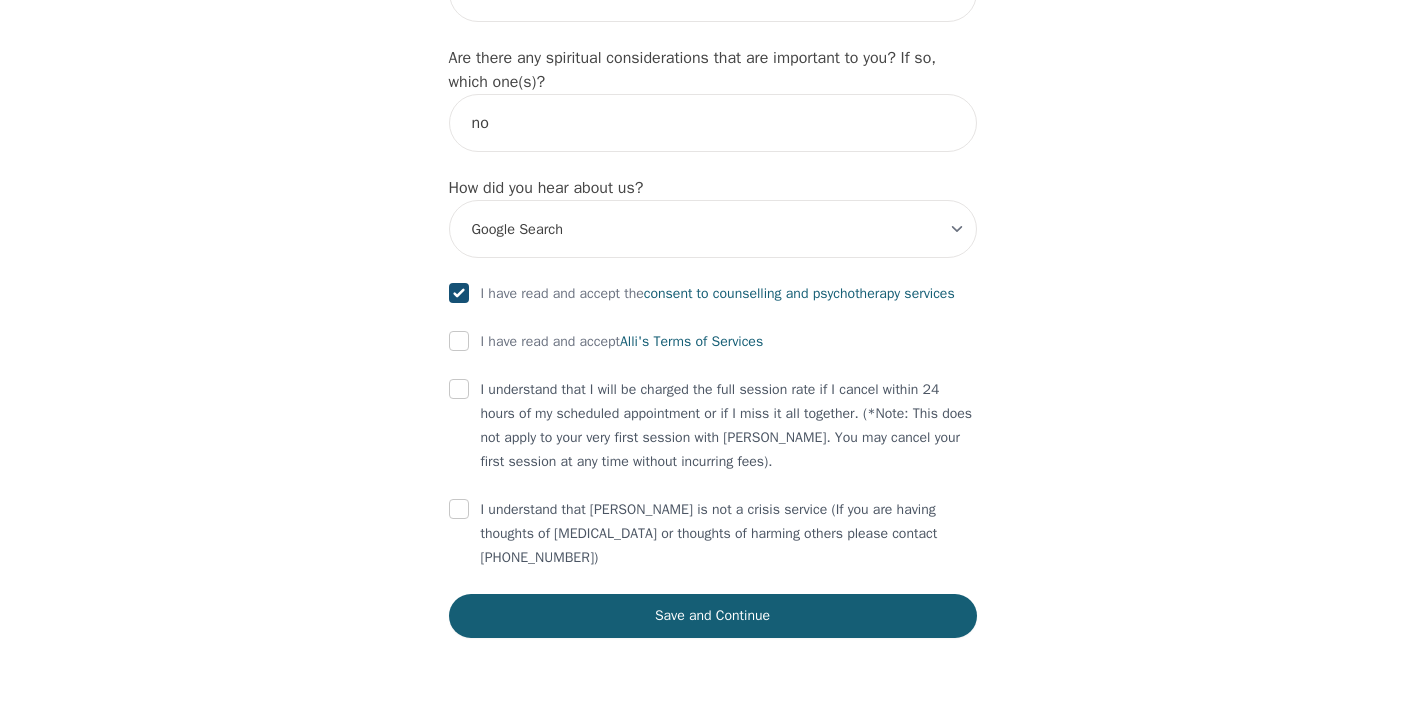 checkbox on "true" 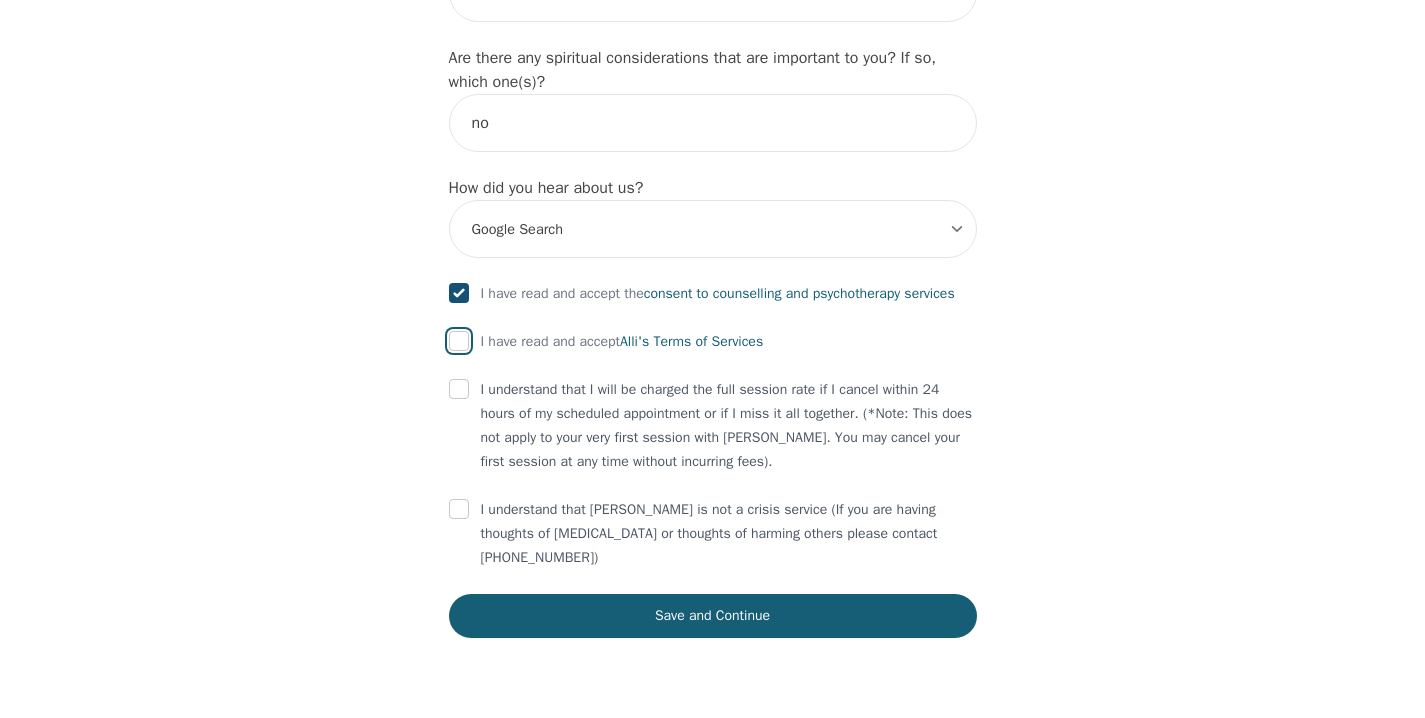 click at bounding box center [459, 341] 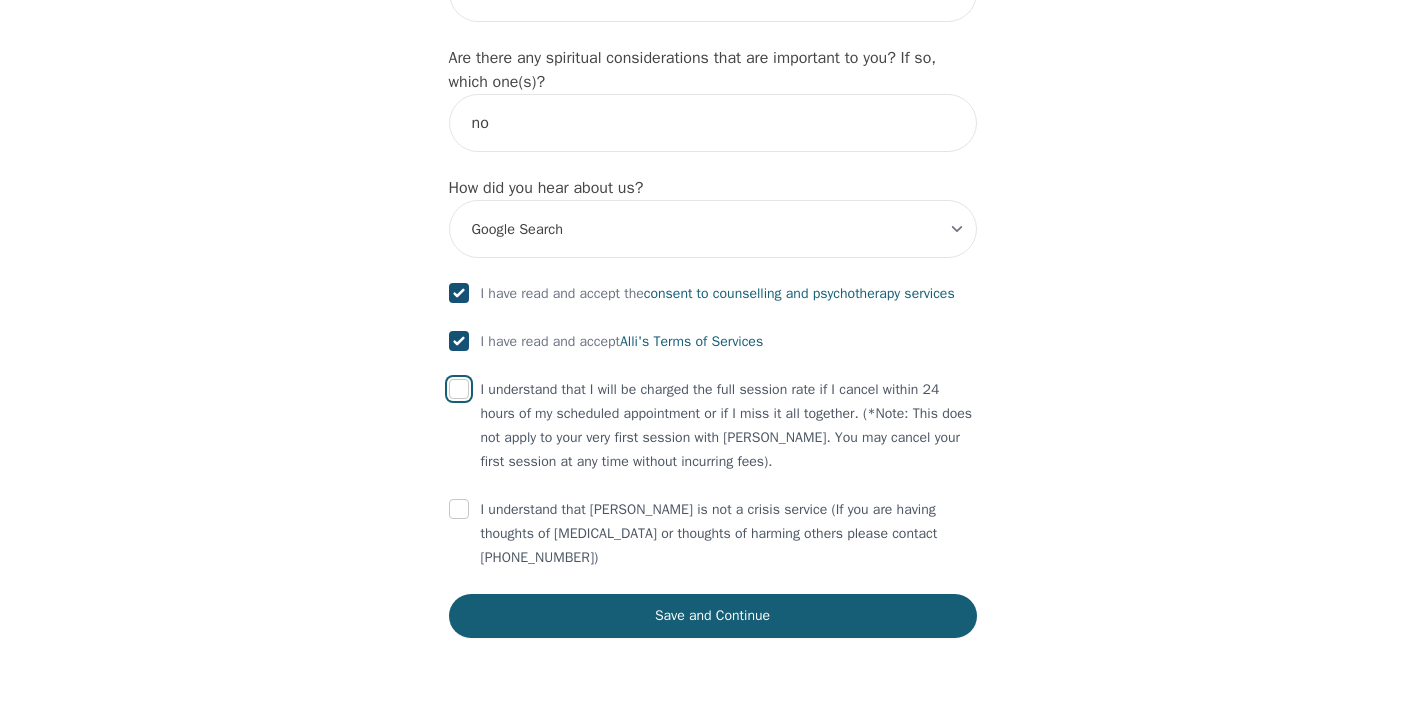 click at bounding box center [459, 389] 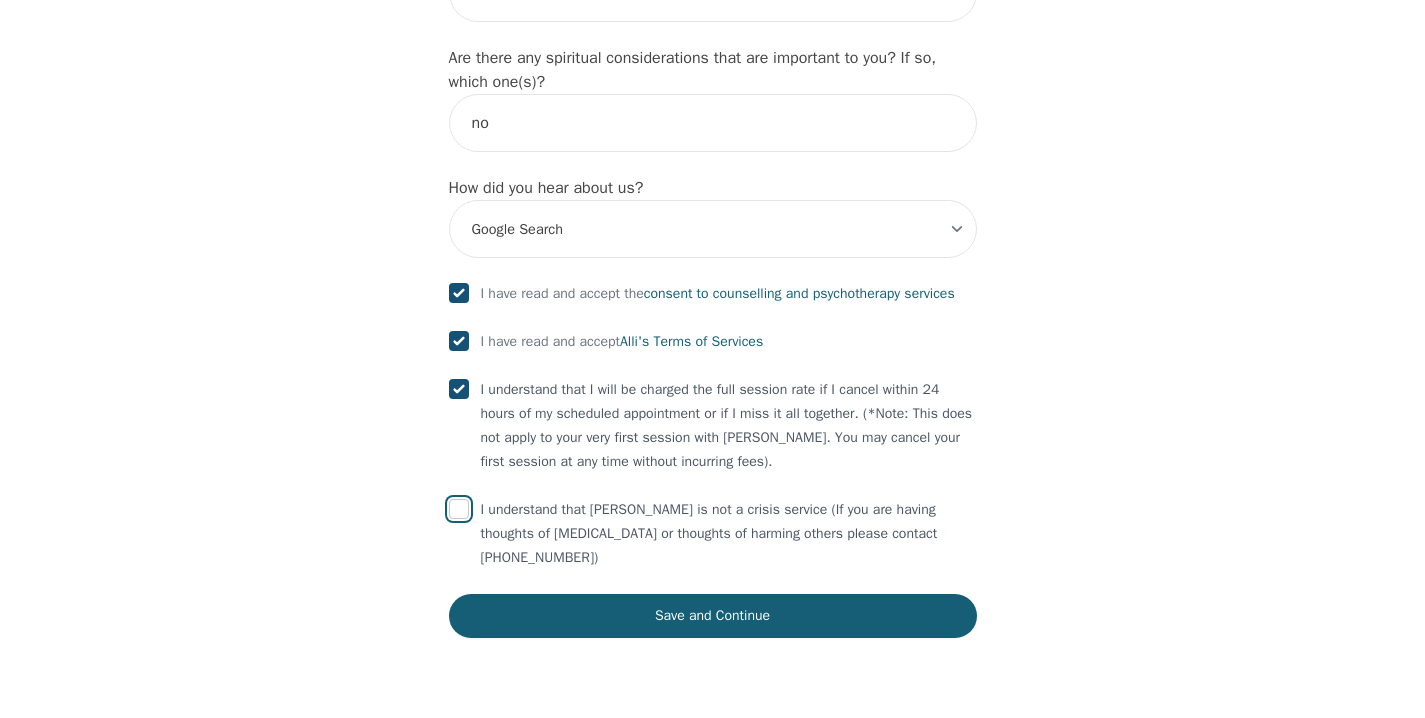 click at bounding box center (459, 509) 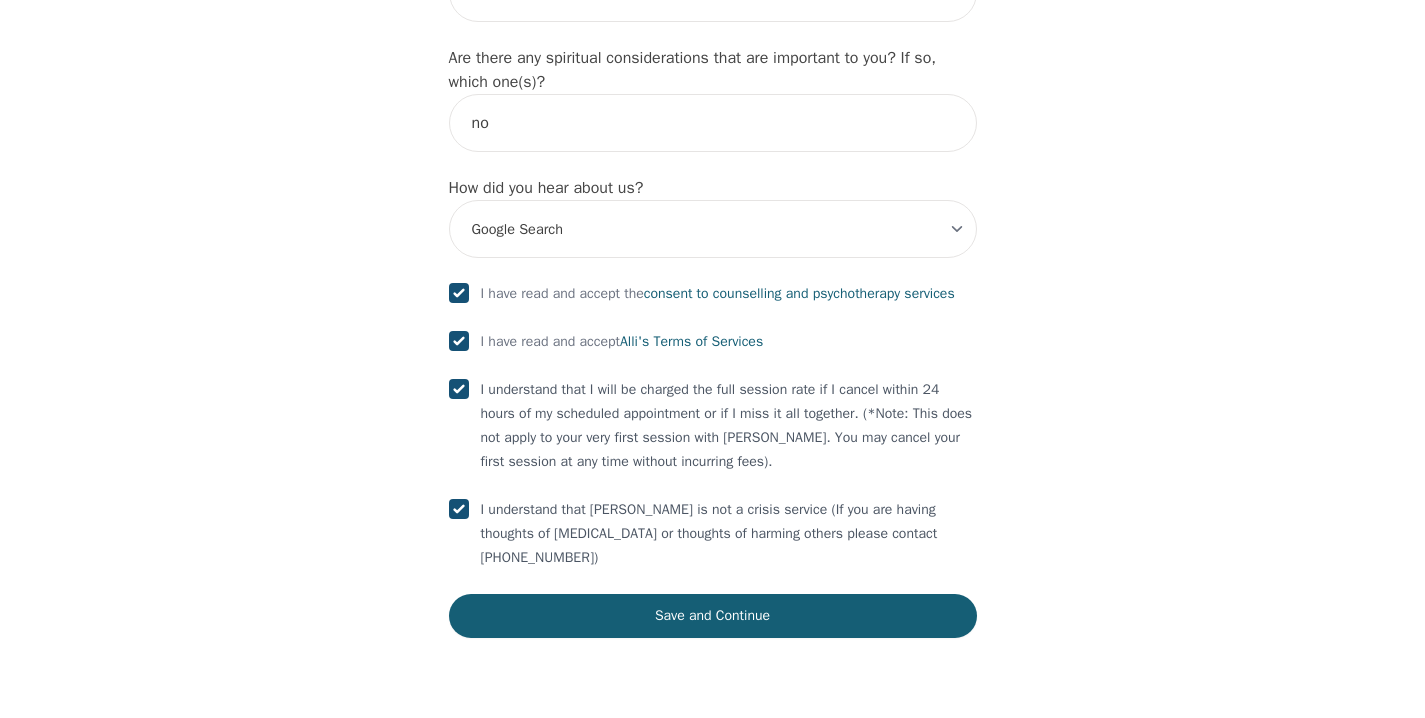 checkbox on "true" 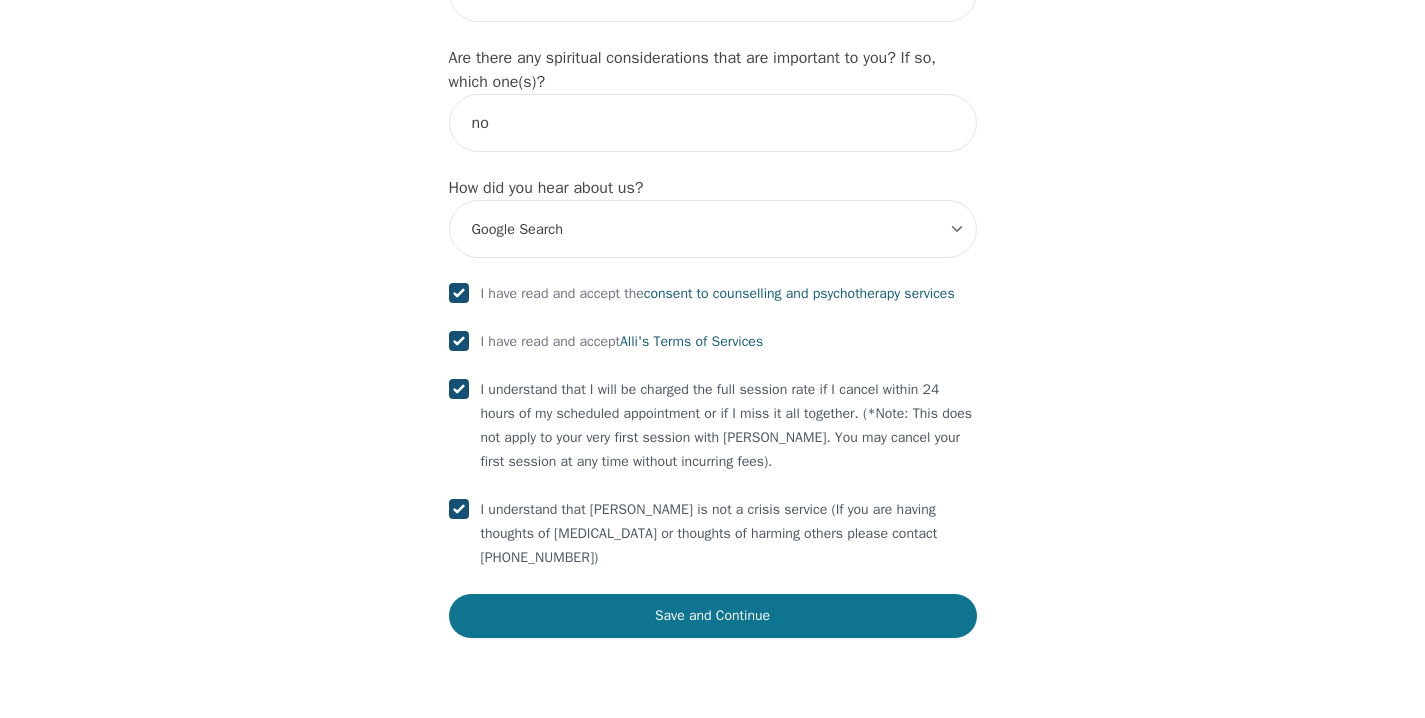 click on "Save and Continue" at bounding box center (713, 616) 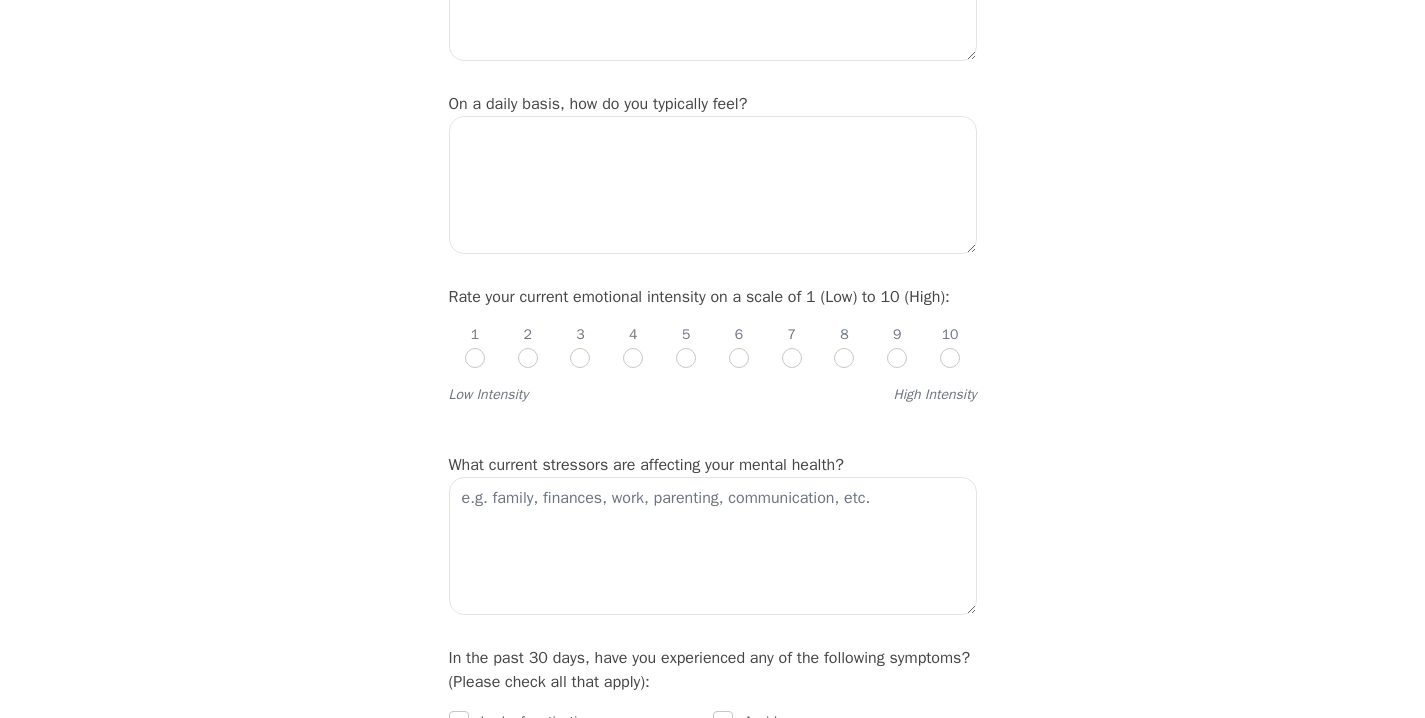 scroll, scrollTop: 0, scrollLeft: 0, axis: both 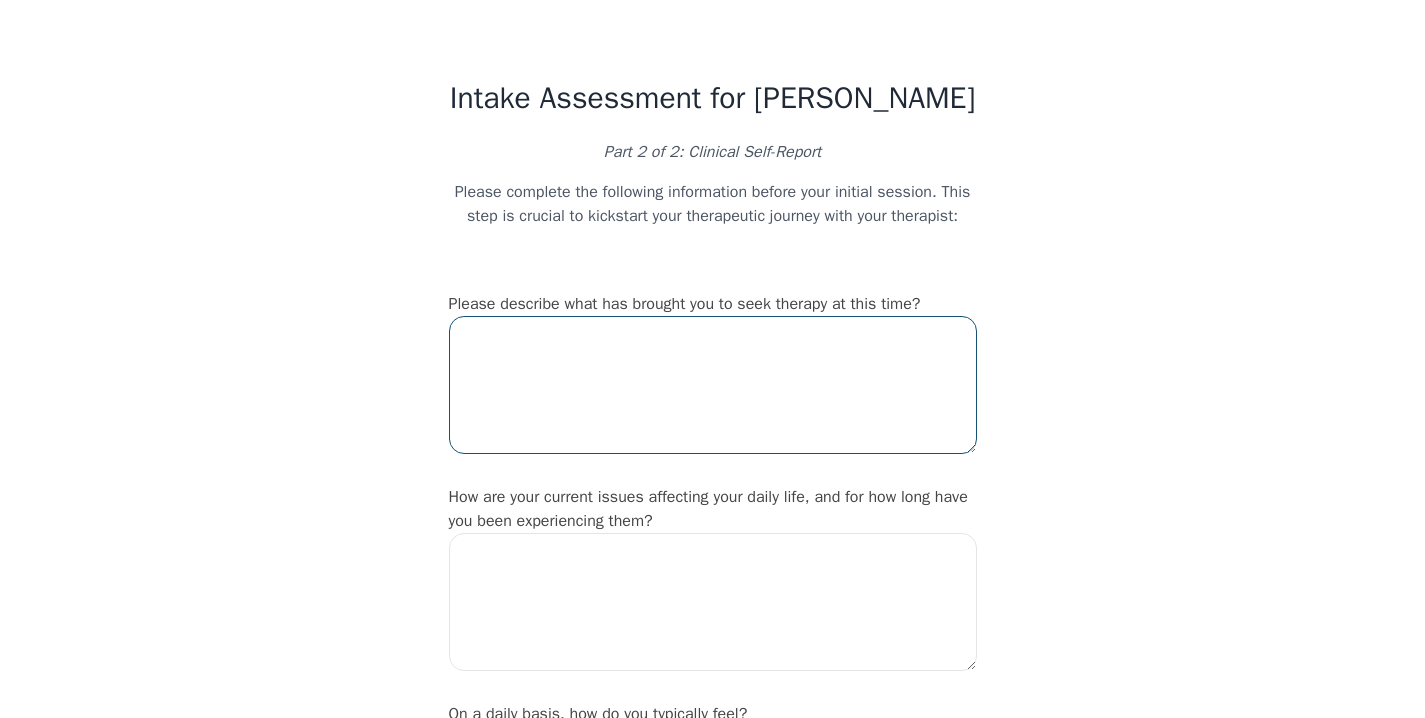 click at bounding box center (713, 385) 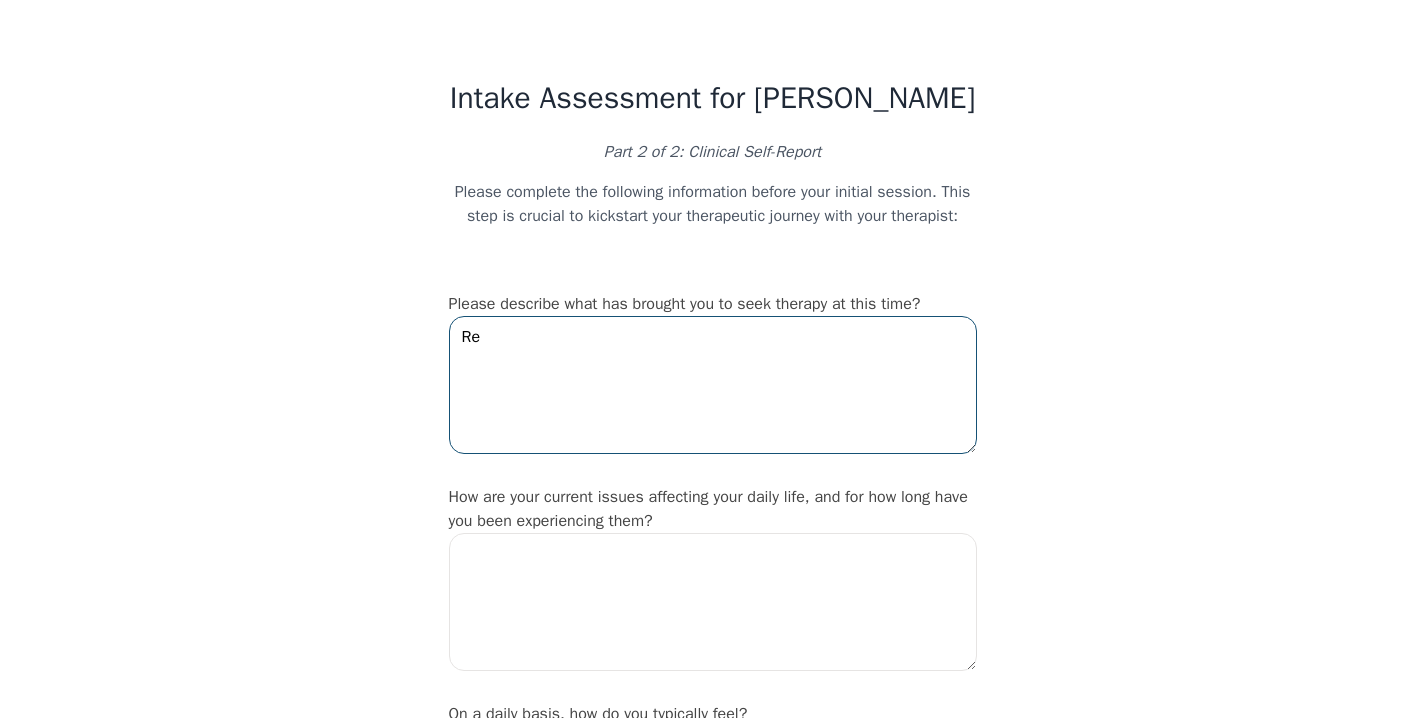 type on "R" 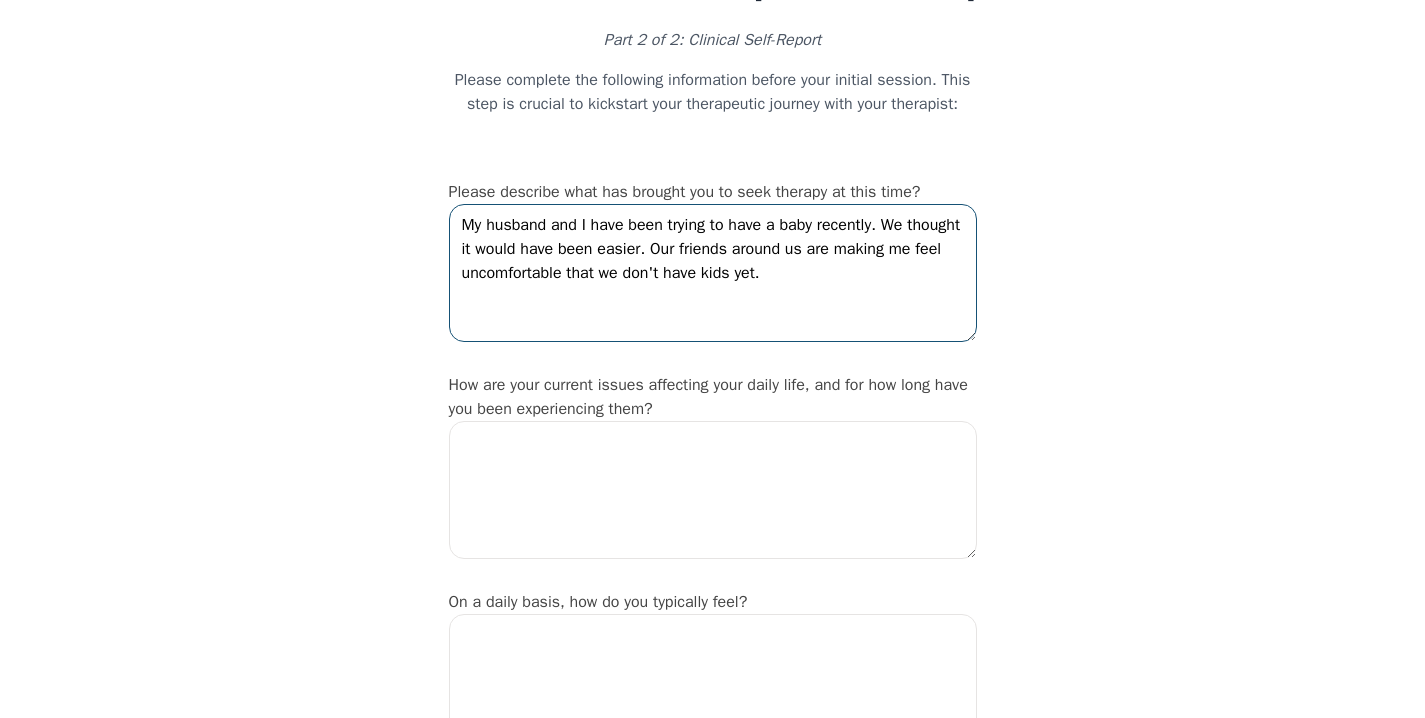 scroll, scrollTop: 108, scrollLeft: 0, axis: vertical 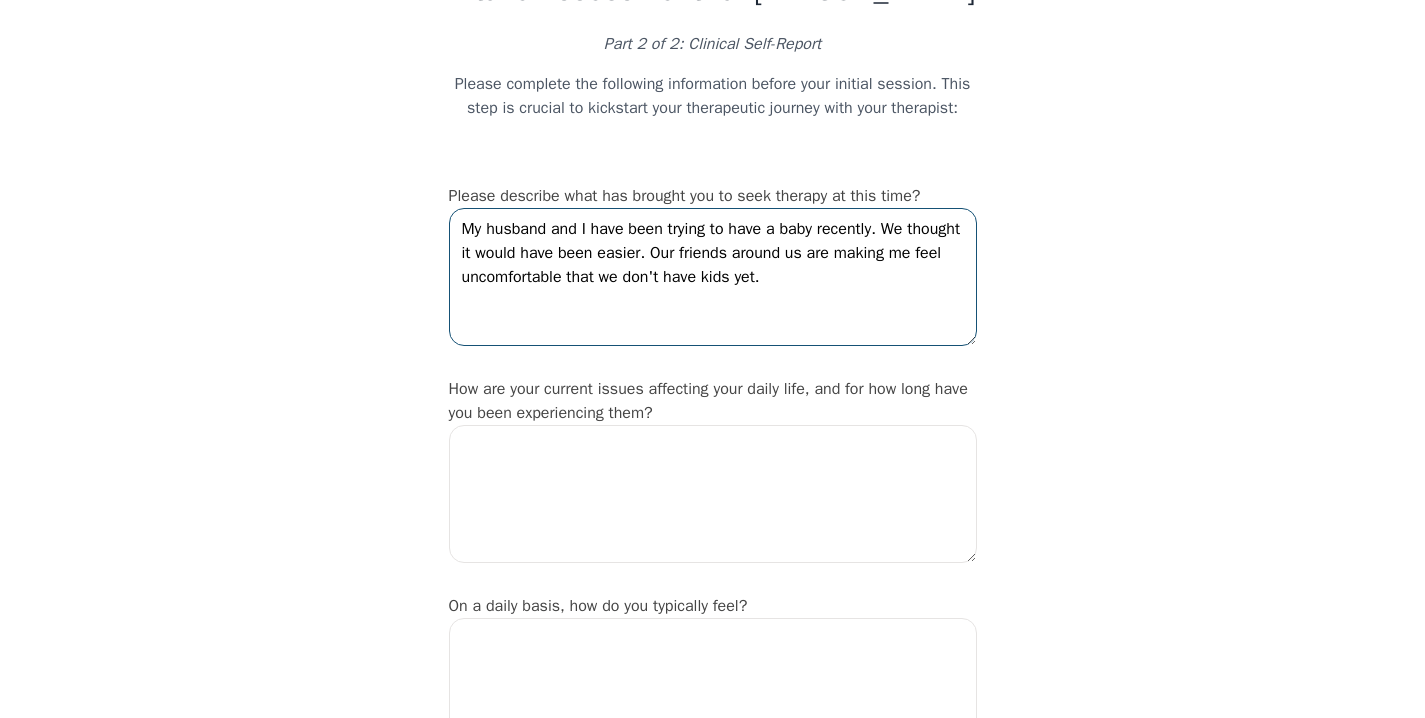 type on "My husband and I have been trying to have a baby recently. We thought it would have been easier. Our friends around us are making me feel uncomfortable that we don't have kids yet." 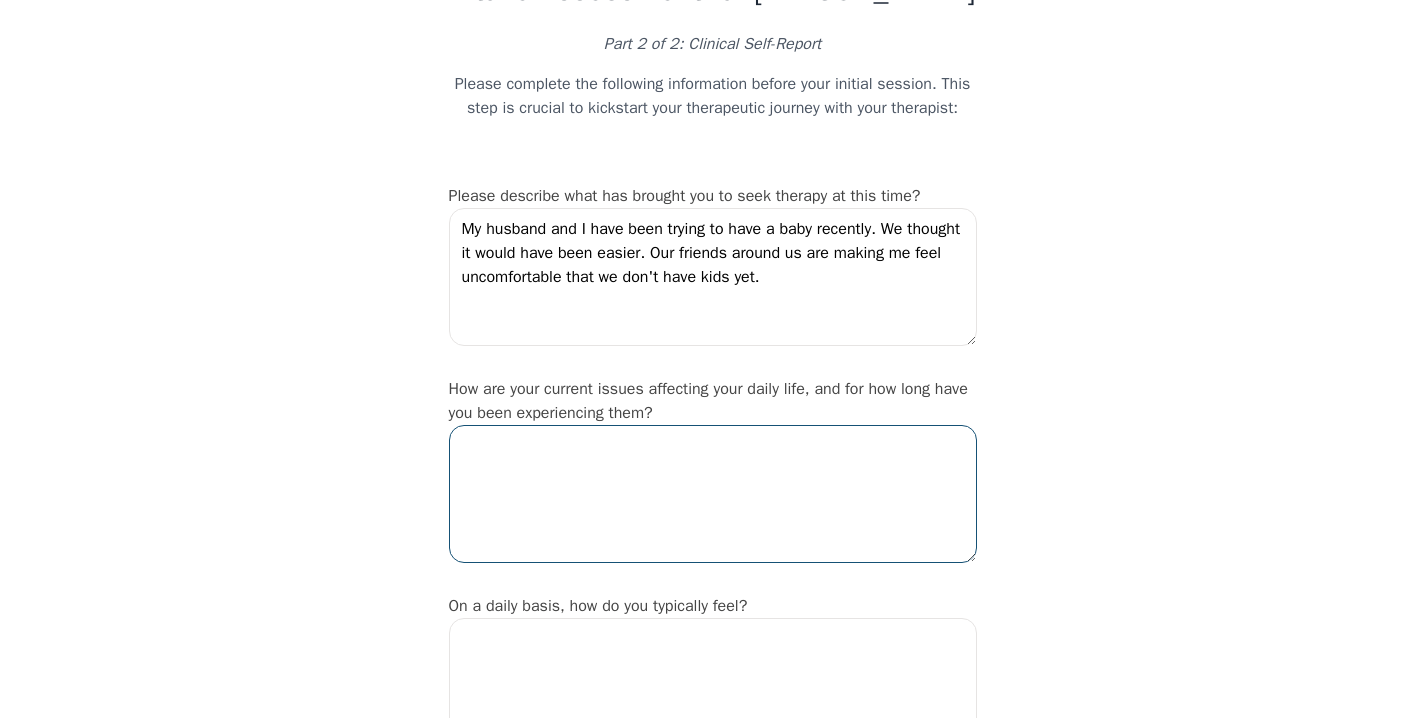 click at bounding box center [713, 494] 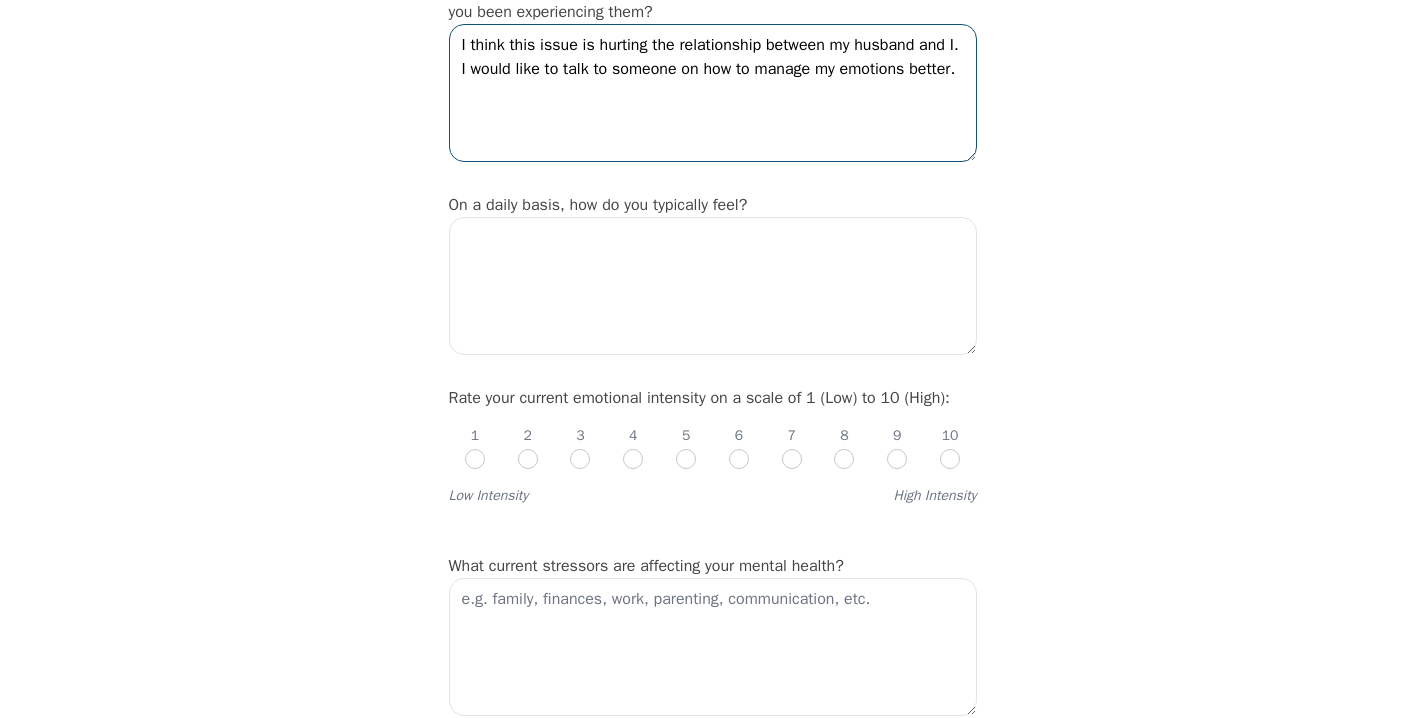 scroll, scrollTop: 476, scrollLeft: 0, axis: vertical 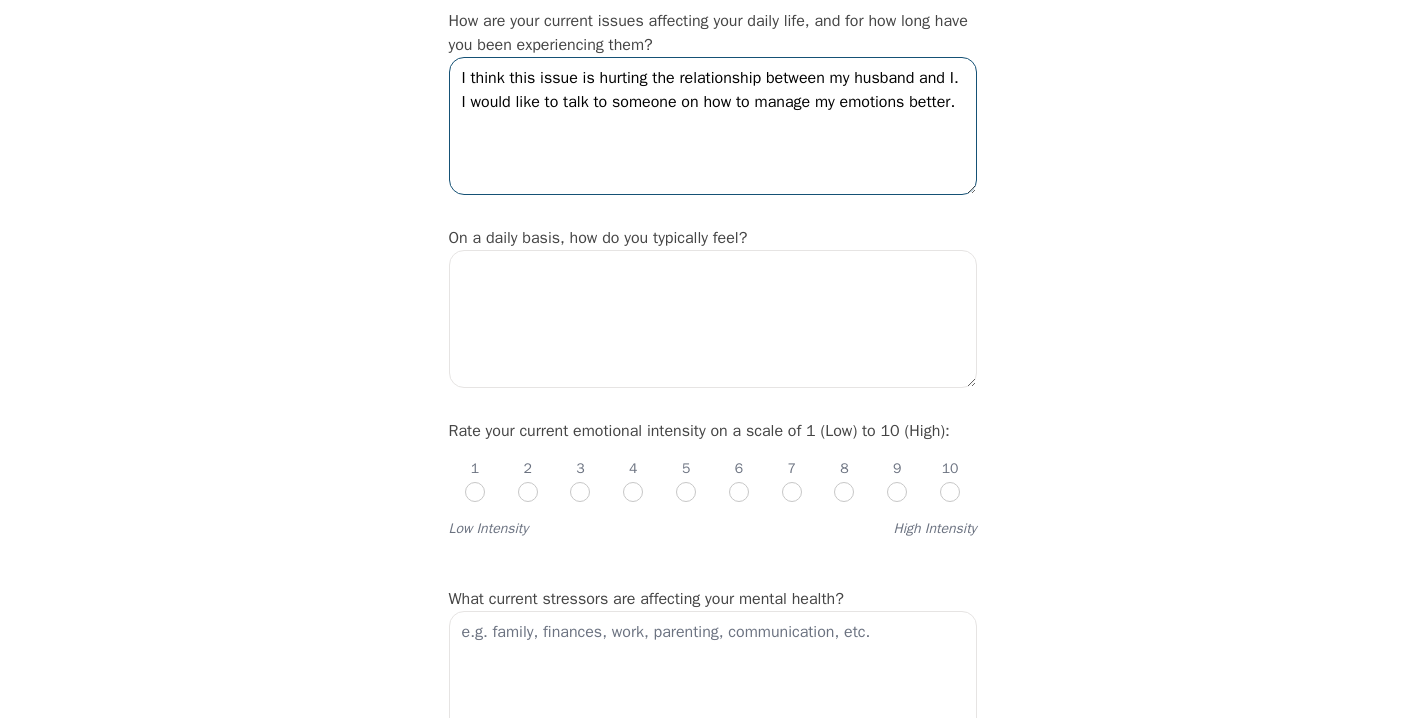 type on "I think this issue is hurting the relationship between my husband and I. I would like to talk to someone on how to manage my emotions better." 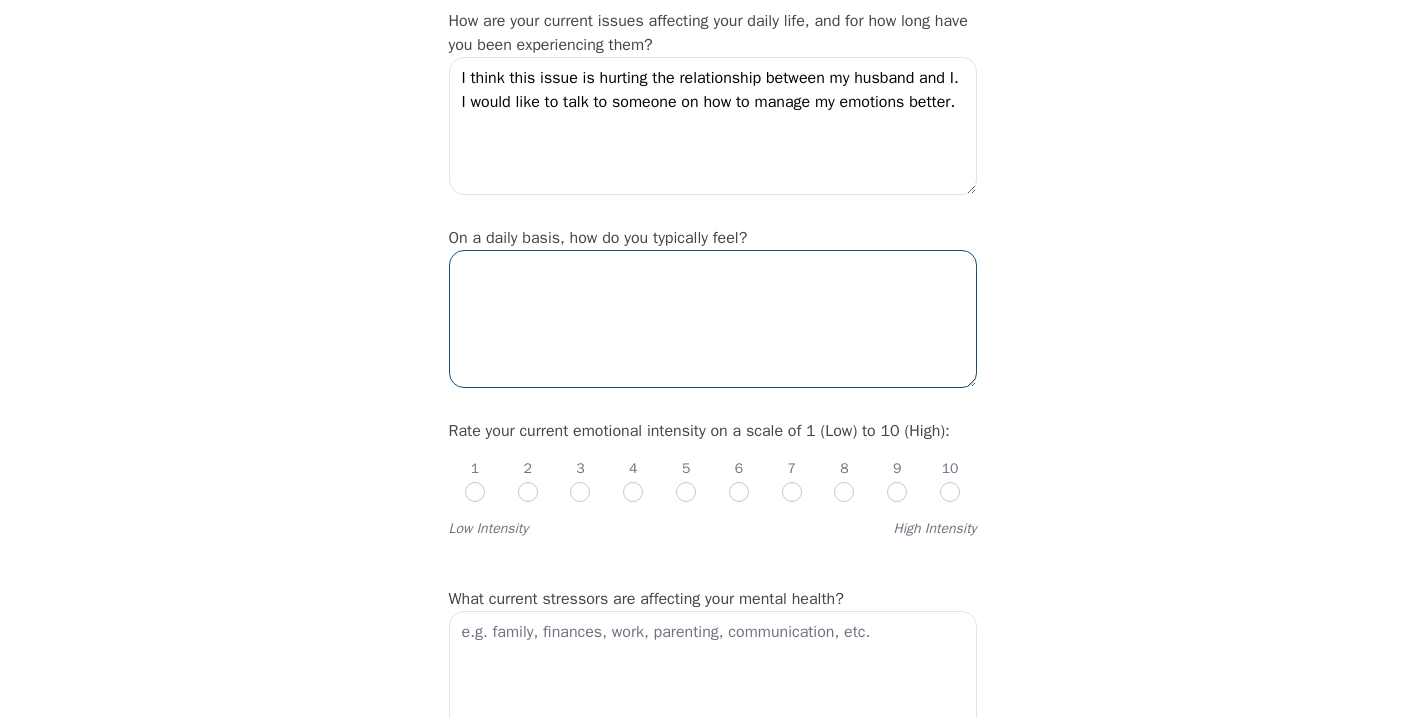 click at bounding box center (713, 319) 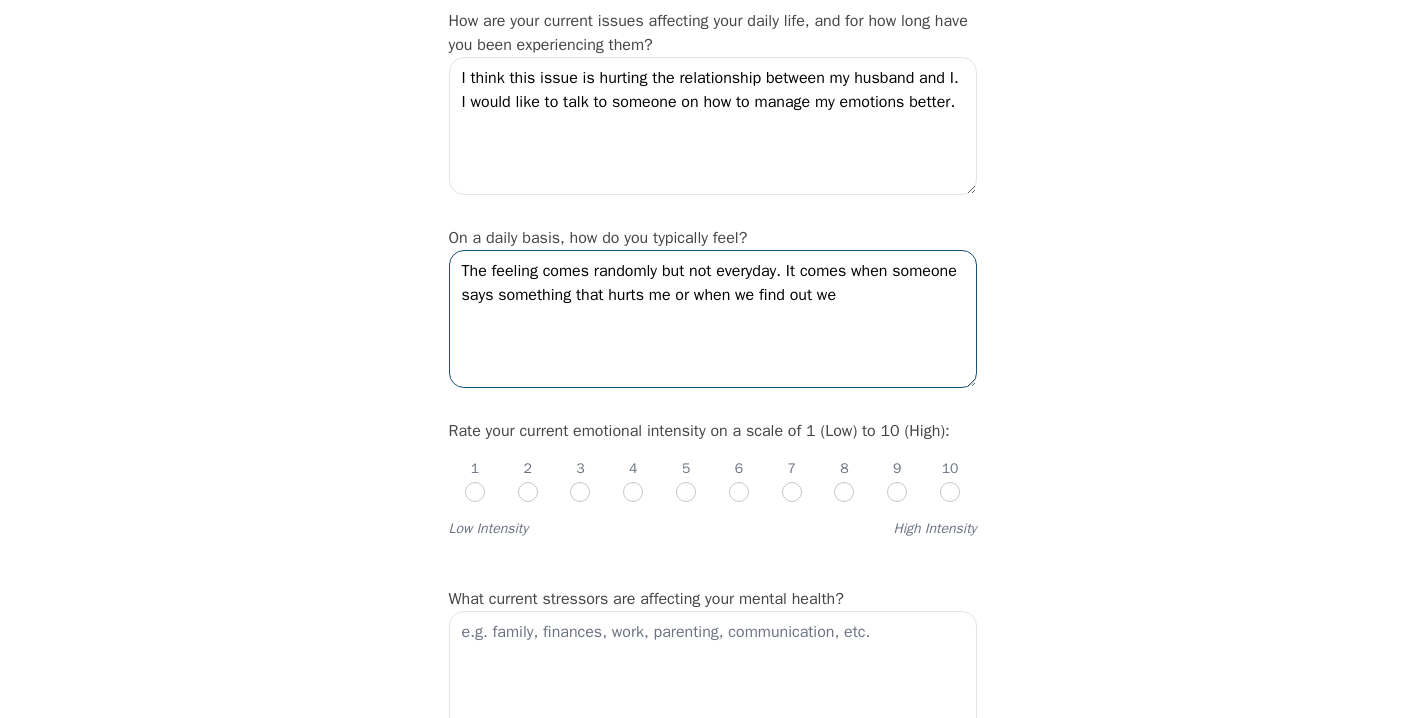drag, startPoint x: 955, startPoint y: 336, endPoint x: 800, endPoint y: 289, distance: 161.96913 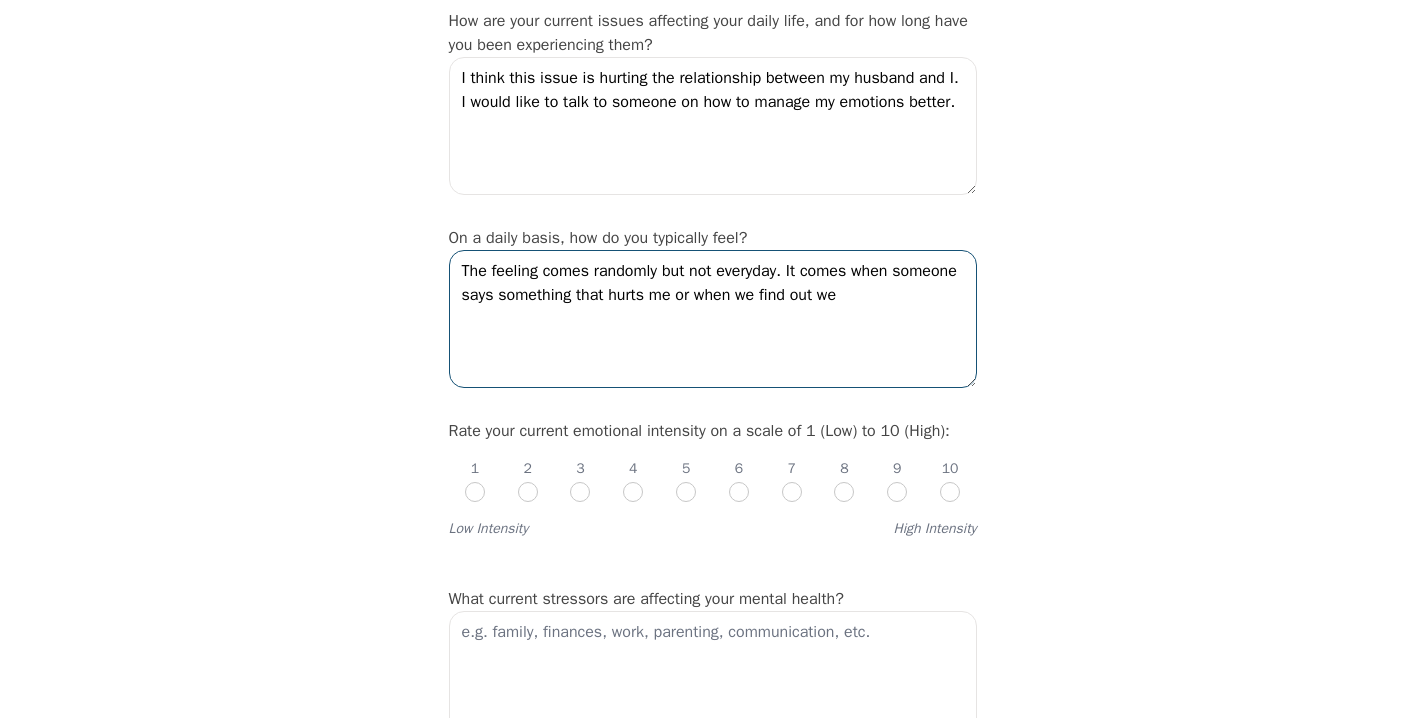 click on "The feeling comes randomly but not everyday. It comes when someone says something that hurts me or when we find out we" at bounding box center (713, 319) 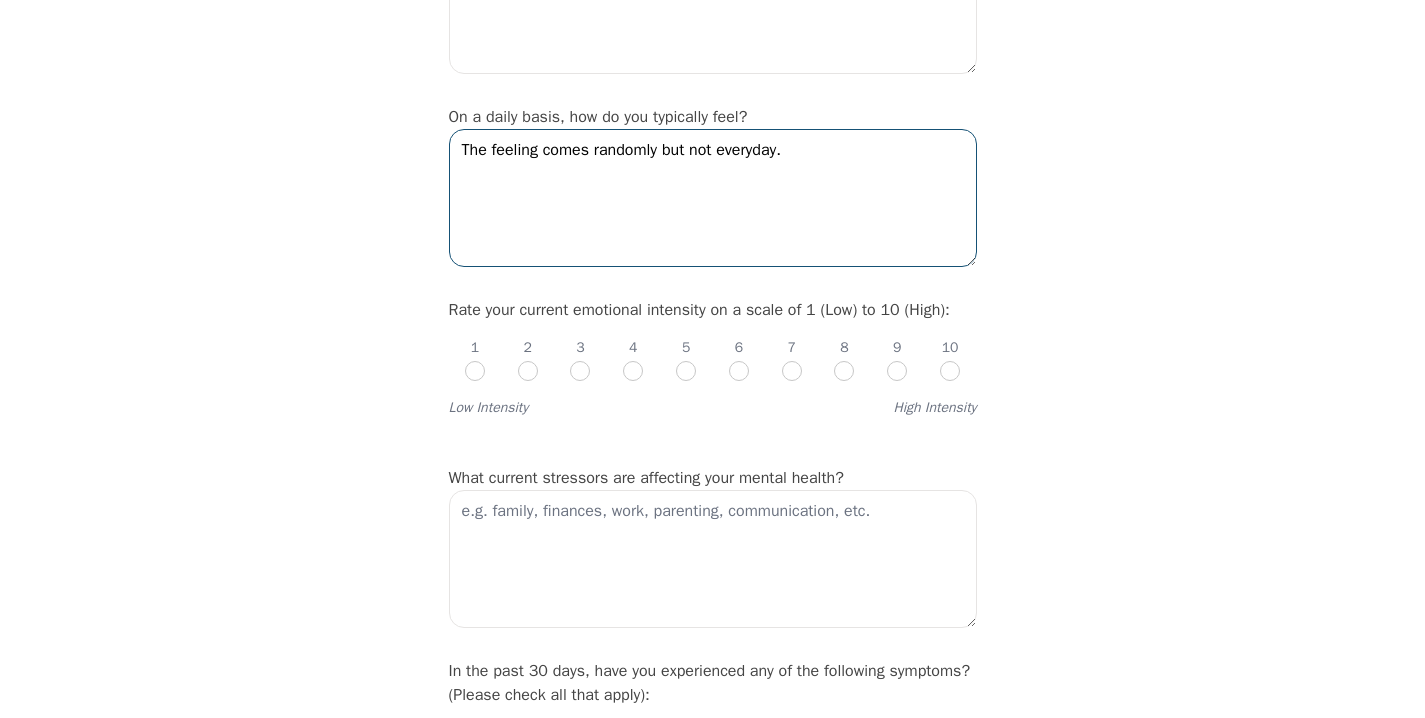 scroll, scrollTop: 603, scrollLeft: 0, axis: vertical 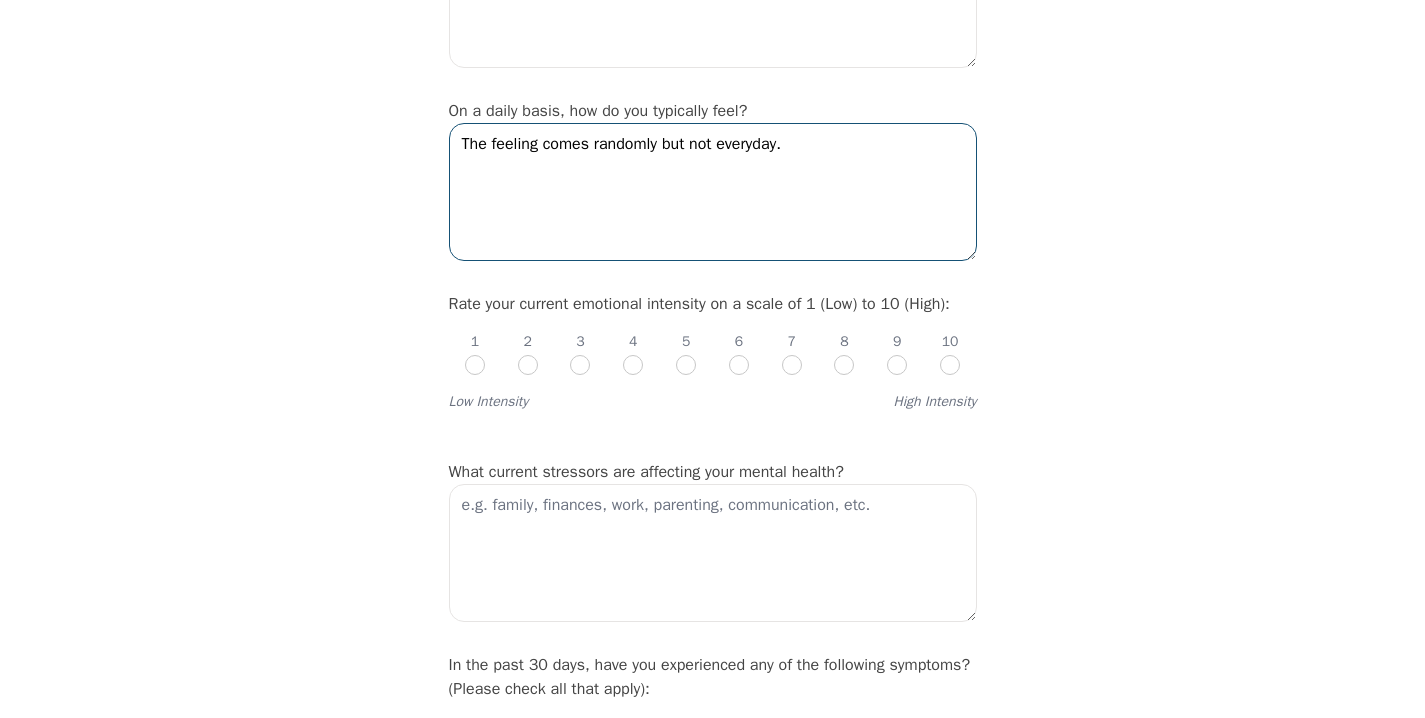 type on "The feeling comes randomly but not everyday." 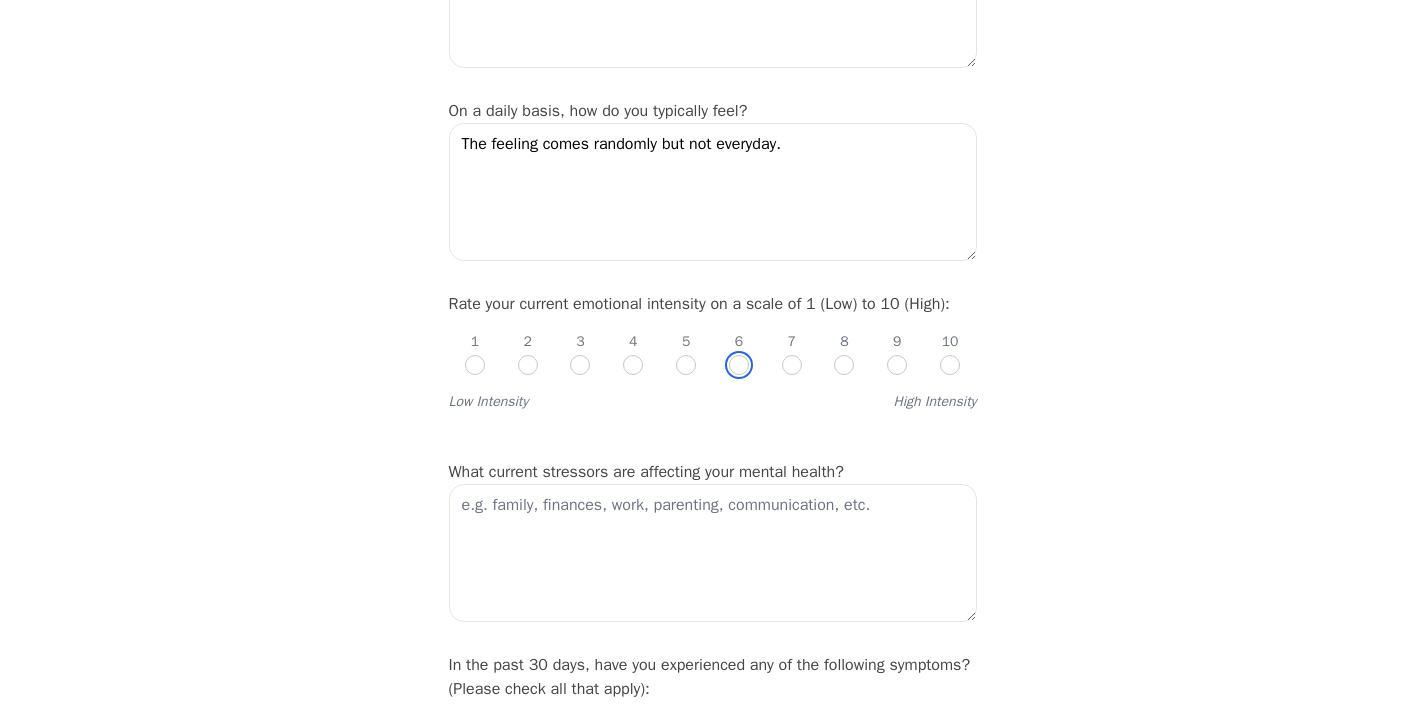 click at bounding box center (739, 365) 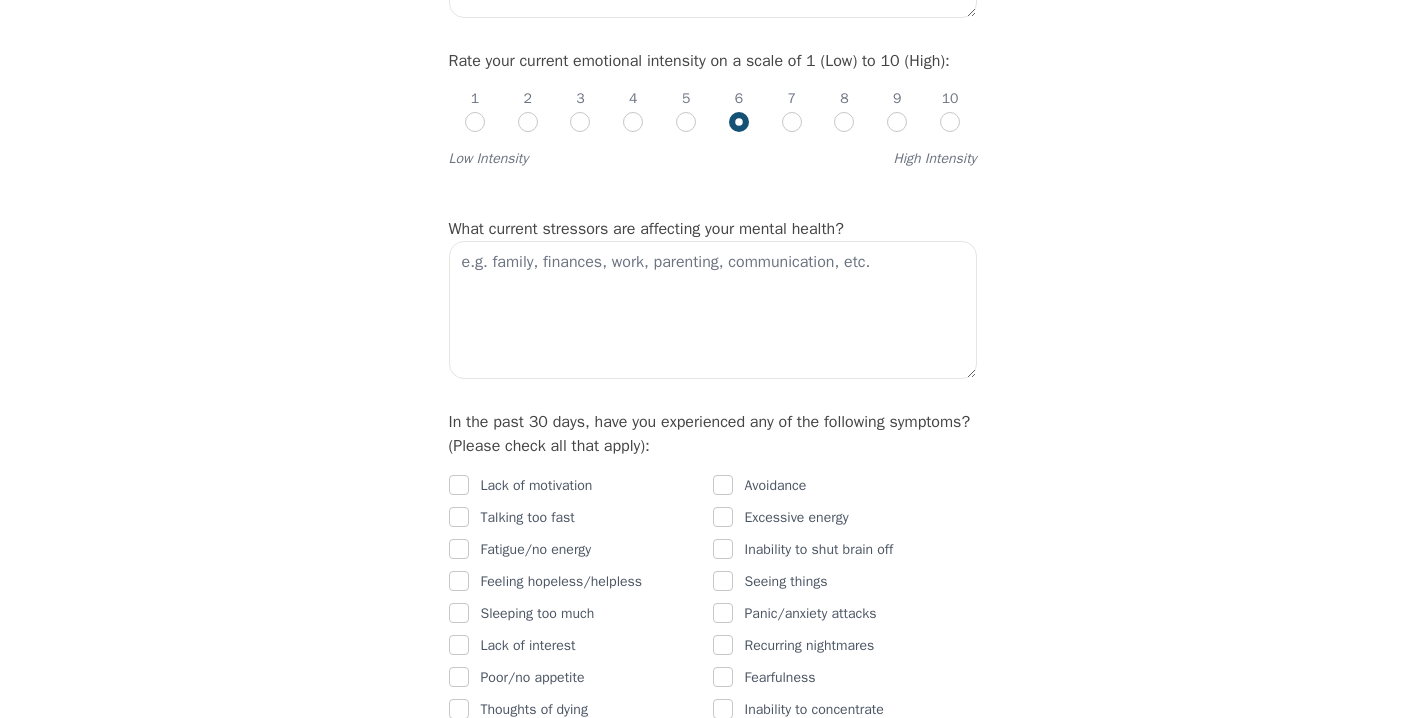 scroll, scrollTop: 845, scrollLeft: 0, axis: vertical 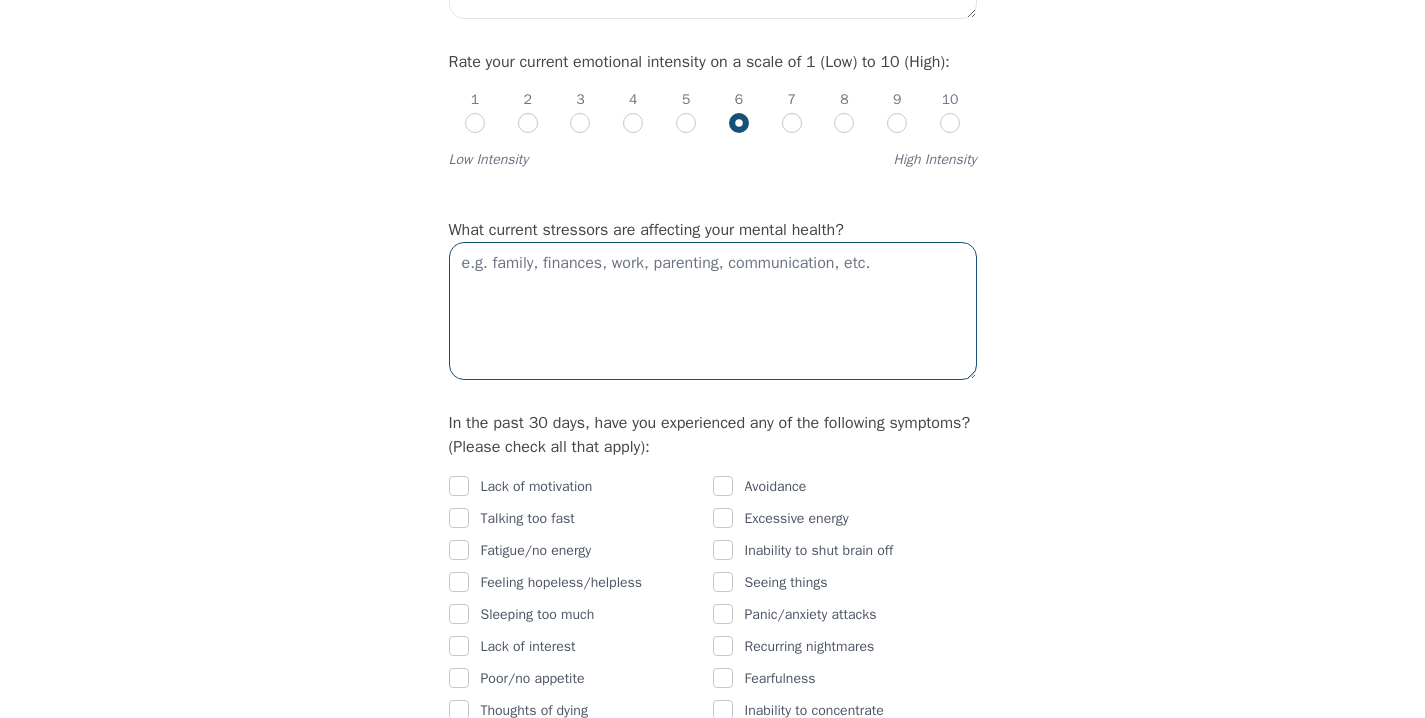click at bounding box center (713, 311) 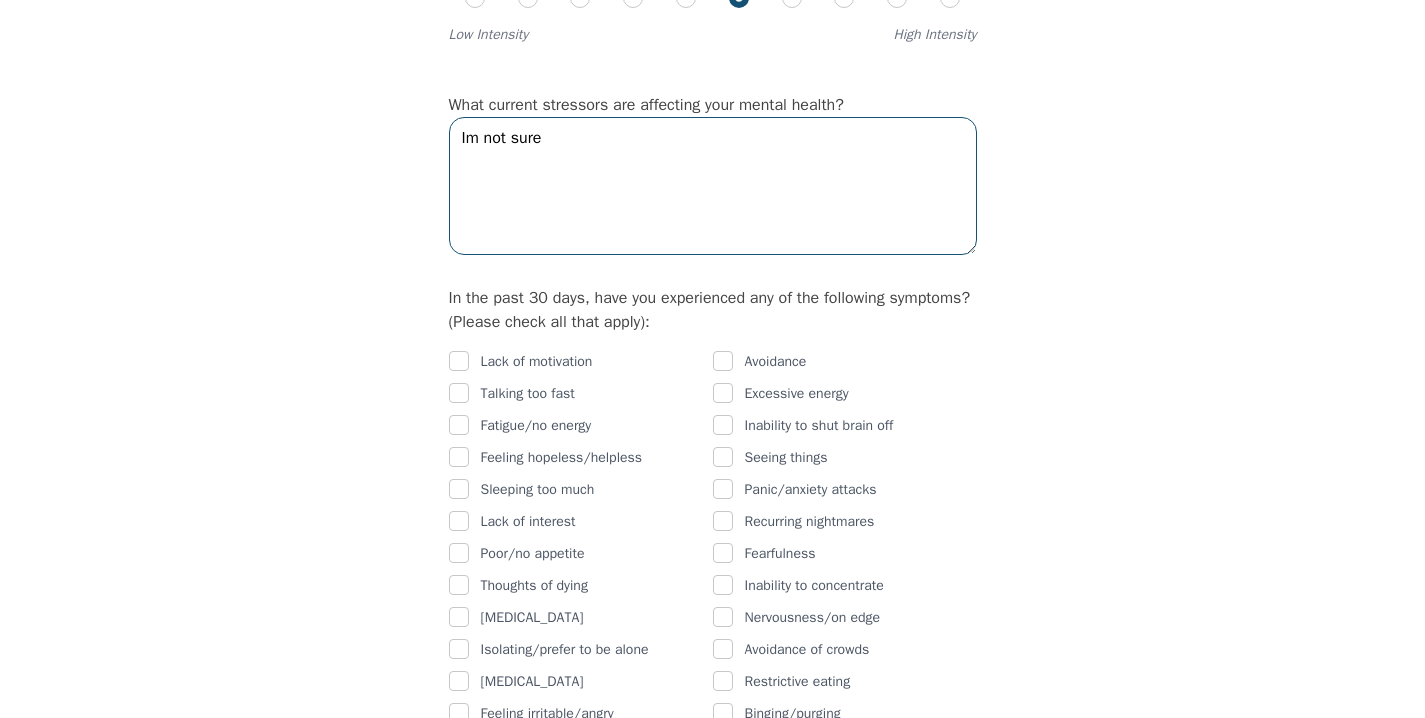 scroll, scrollTop: 1021, scrollLeft: 0, axis: vertical 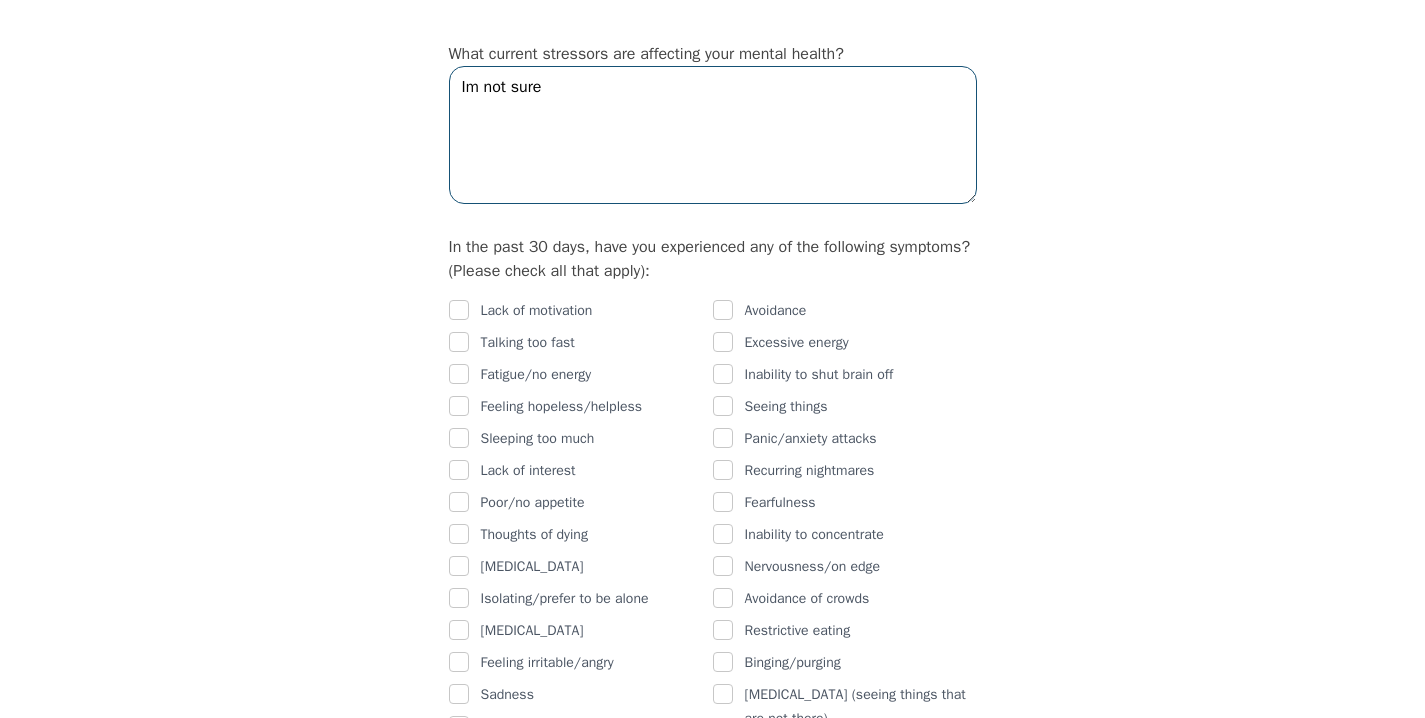type on "Im not sure" 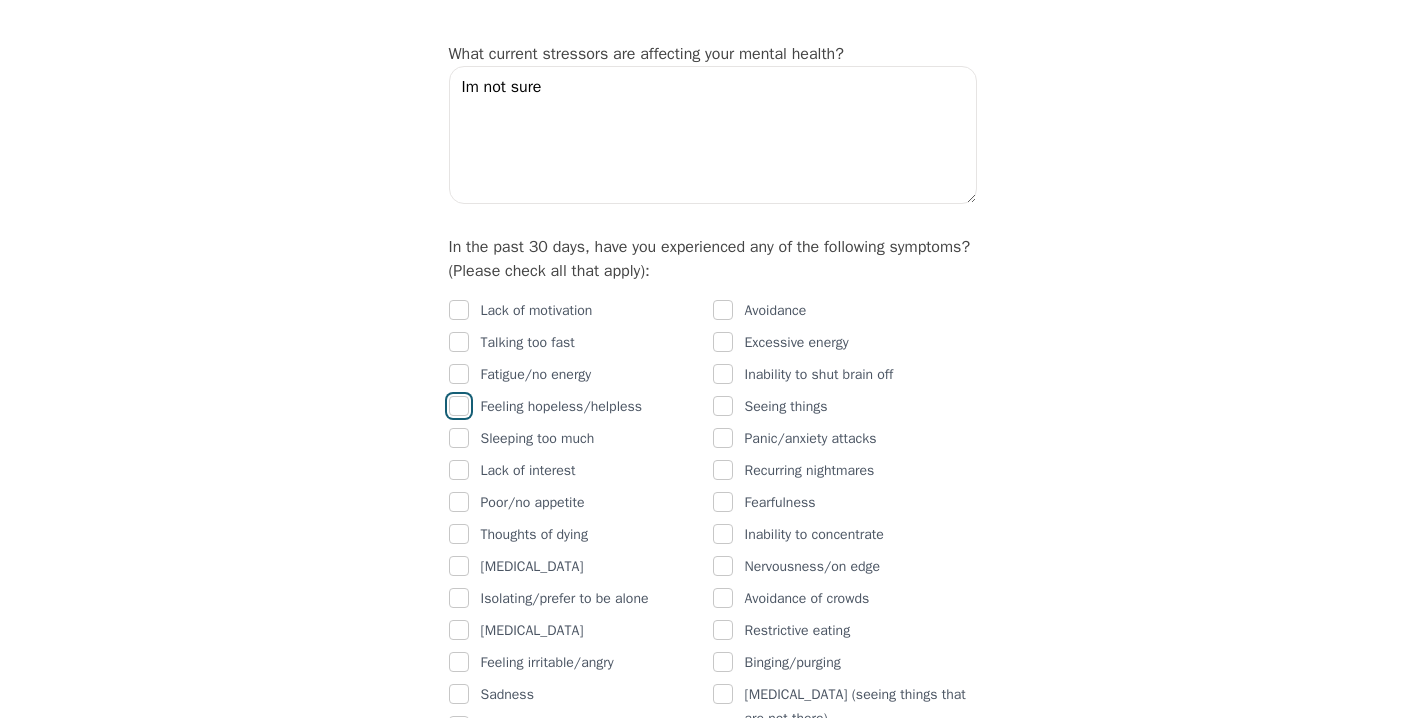 click at bounding box center [459, 406] 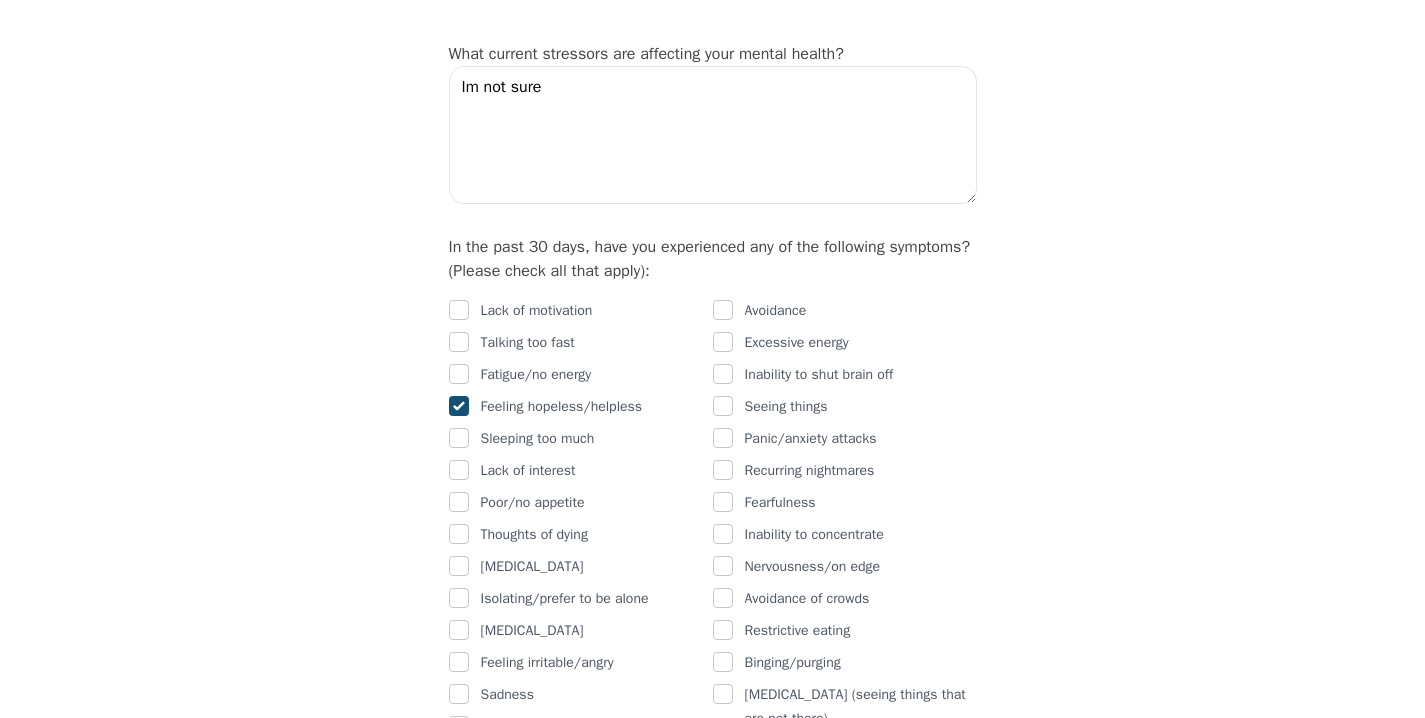 checkbox on "true" 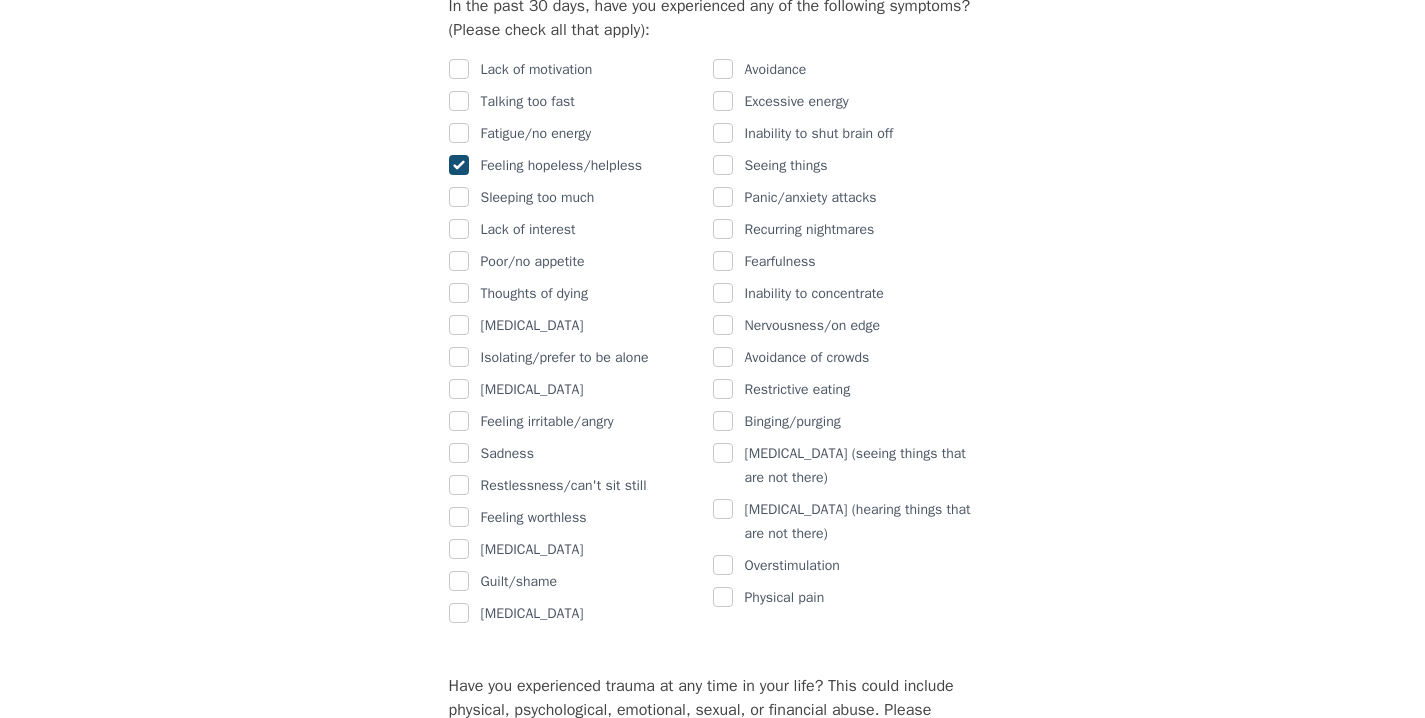 scroll, scrollTop: 1263, scrollLeft: 0, axis: vertical 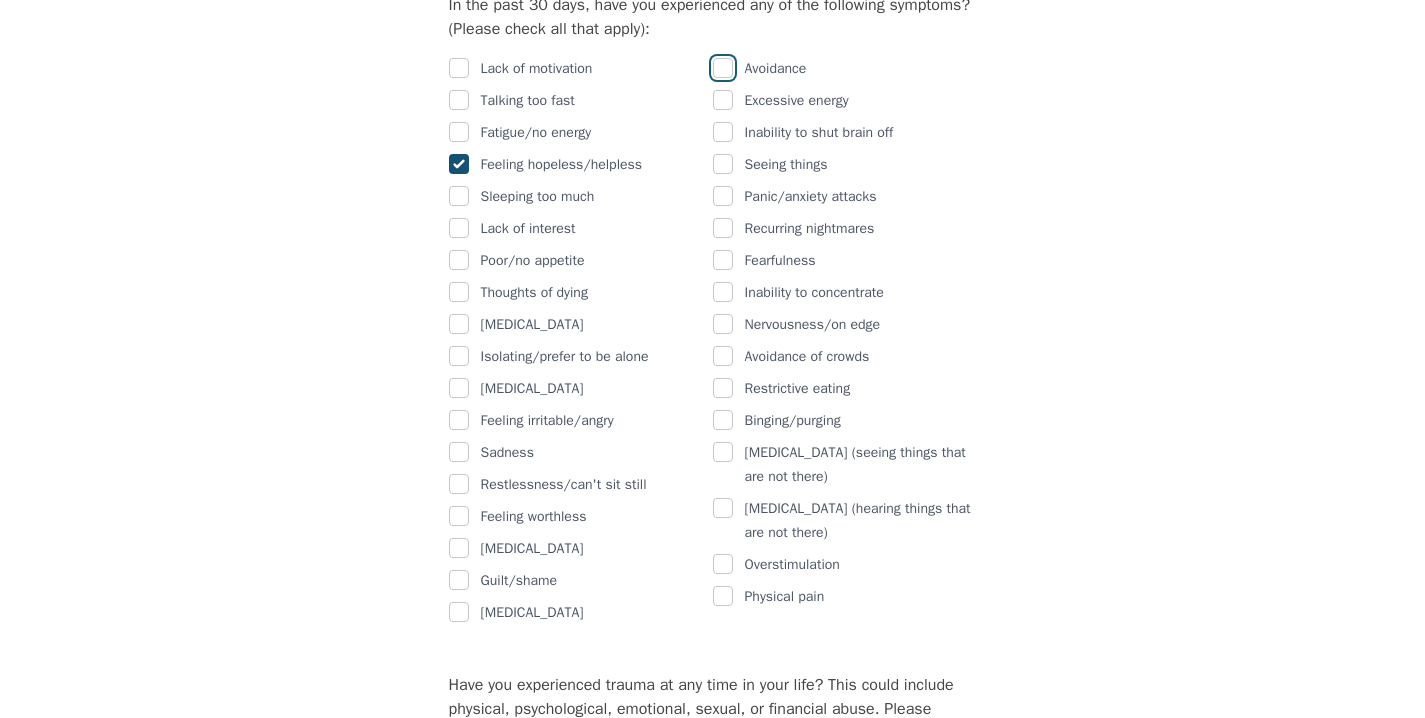click at bounding box center (723, 68) 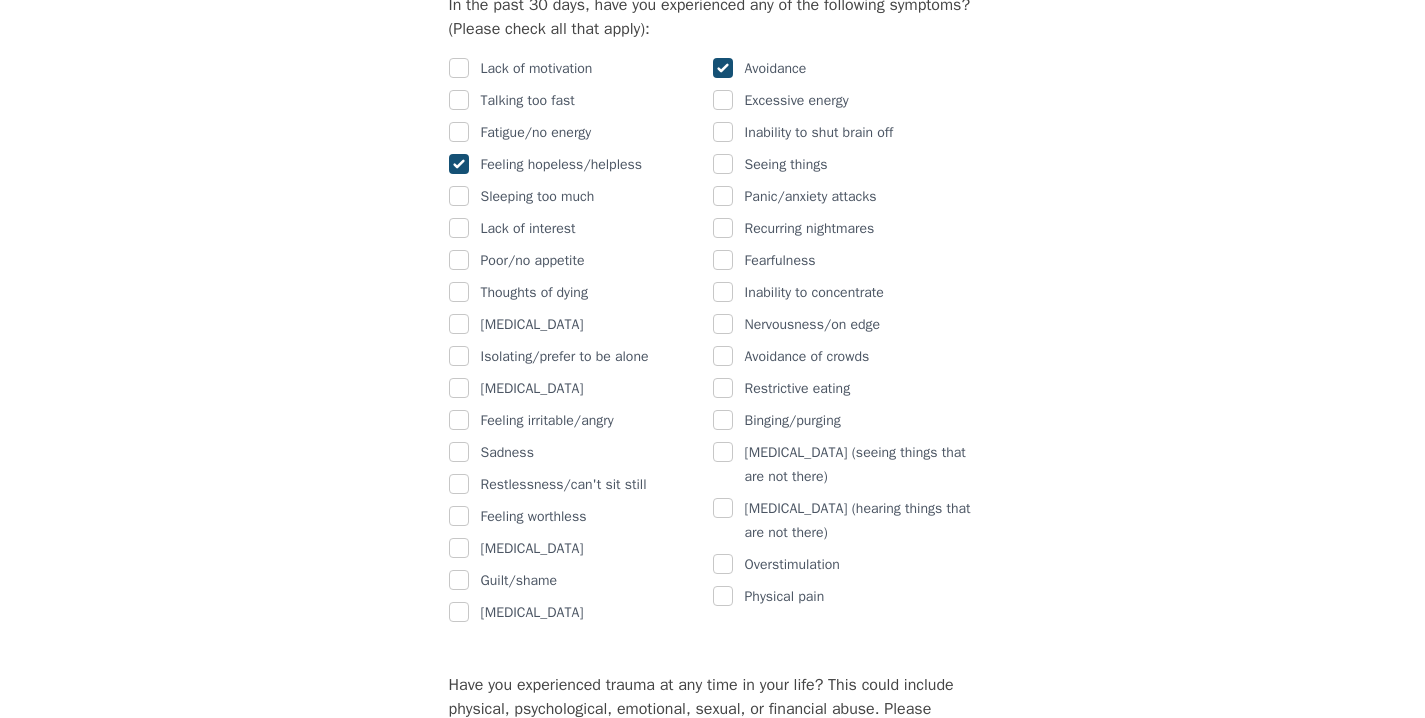 checkbox on "true" 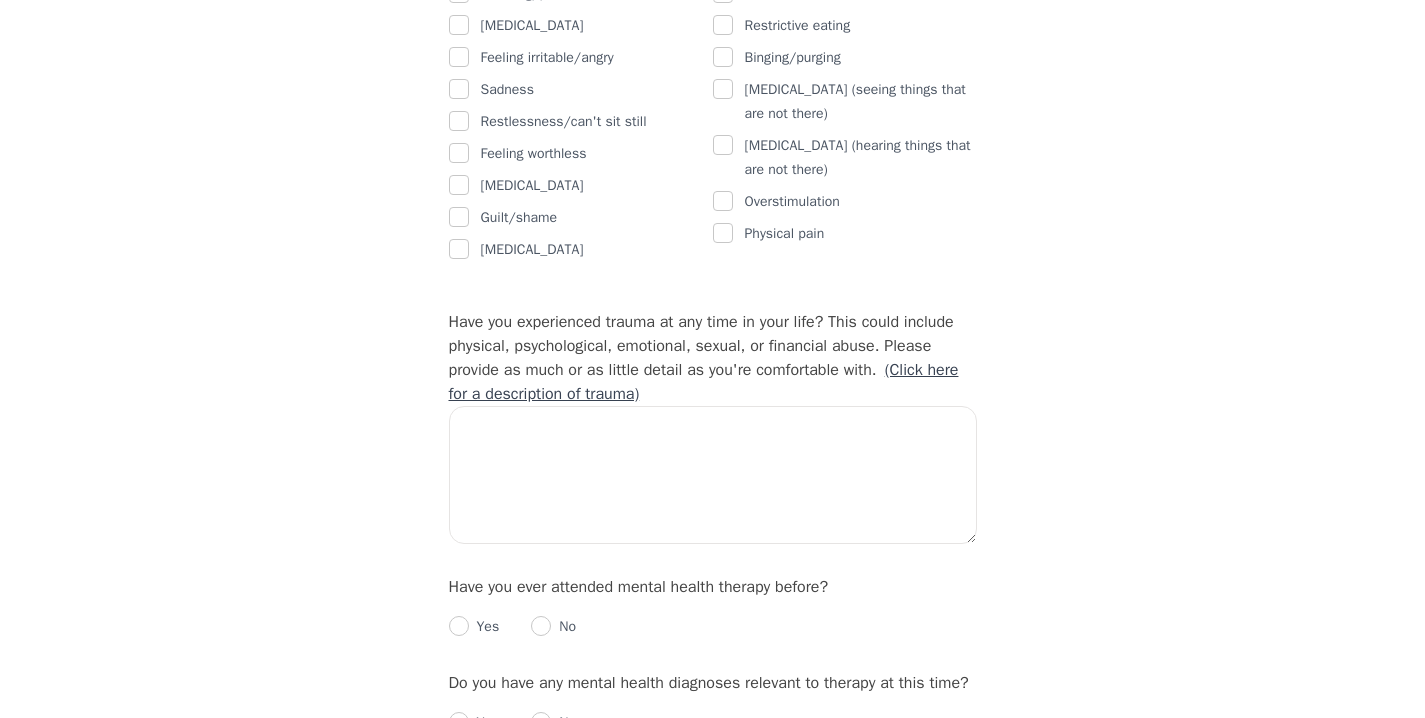 scroll, scrollTop: 1613, scrollLeft: 0, axis: vertical 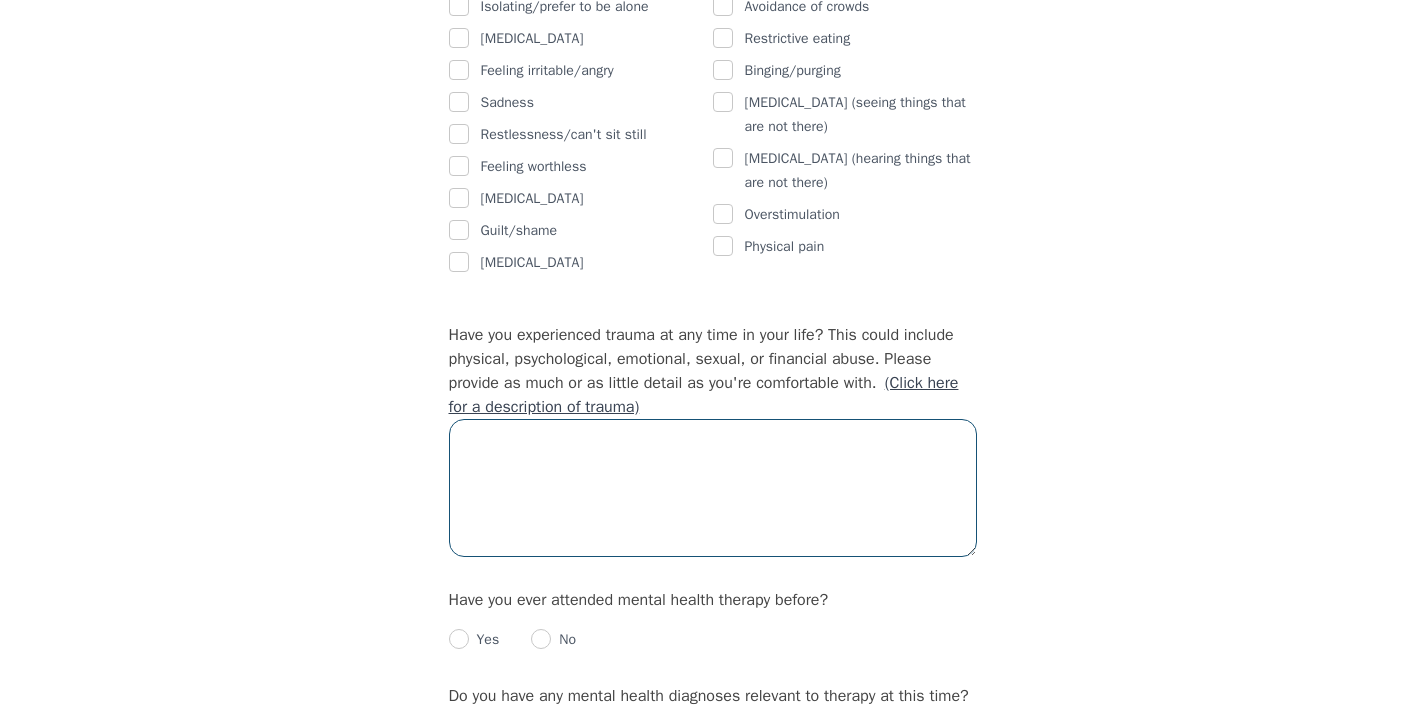 click at bounding box center (713, 488) 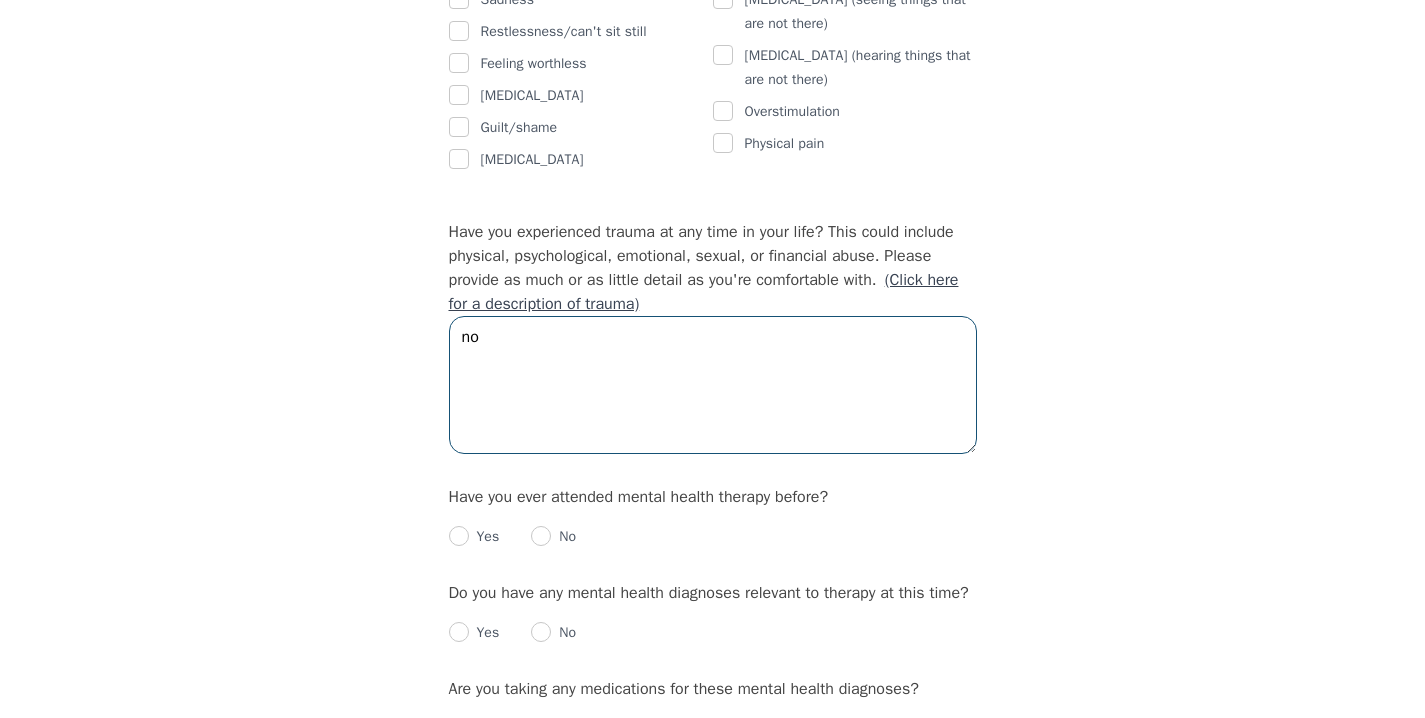 scroll, scrollTop: 1717, scrollLeft: 0, axis: vertical 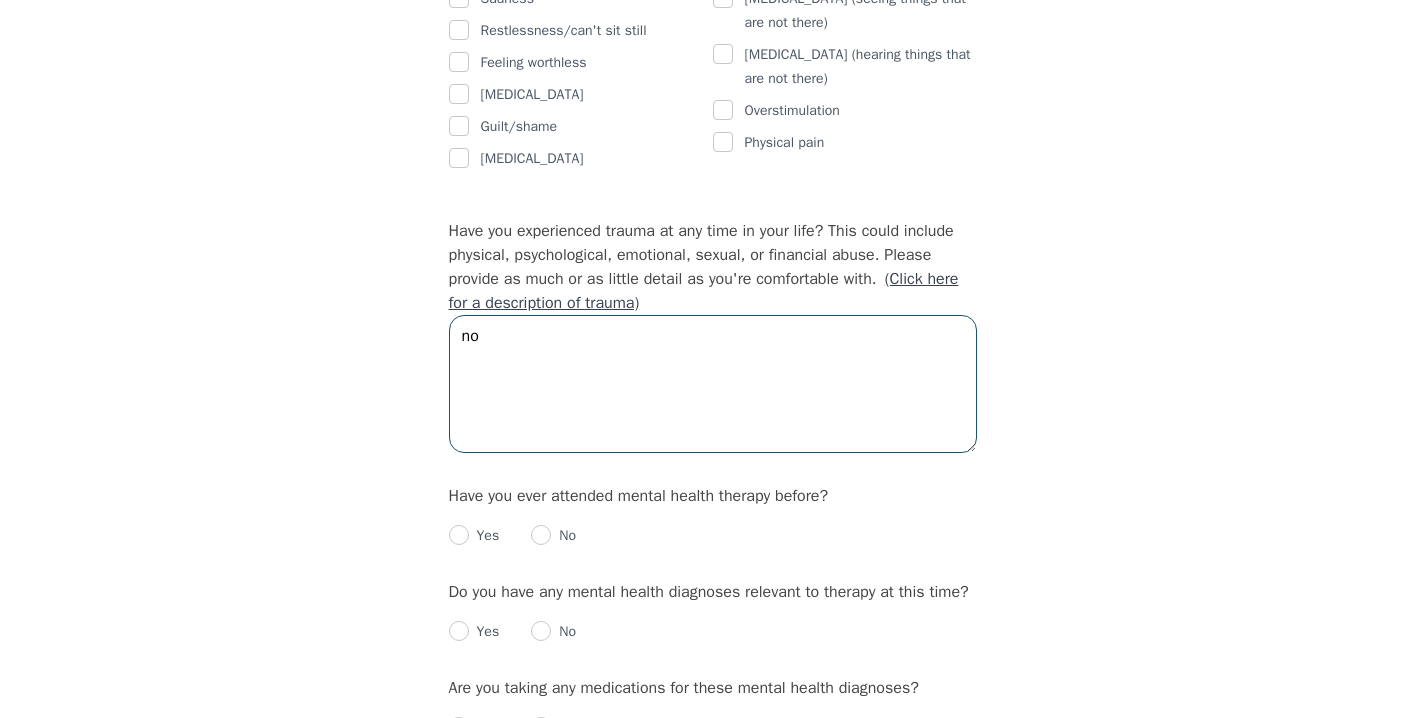 type on "no" 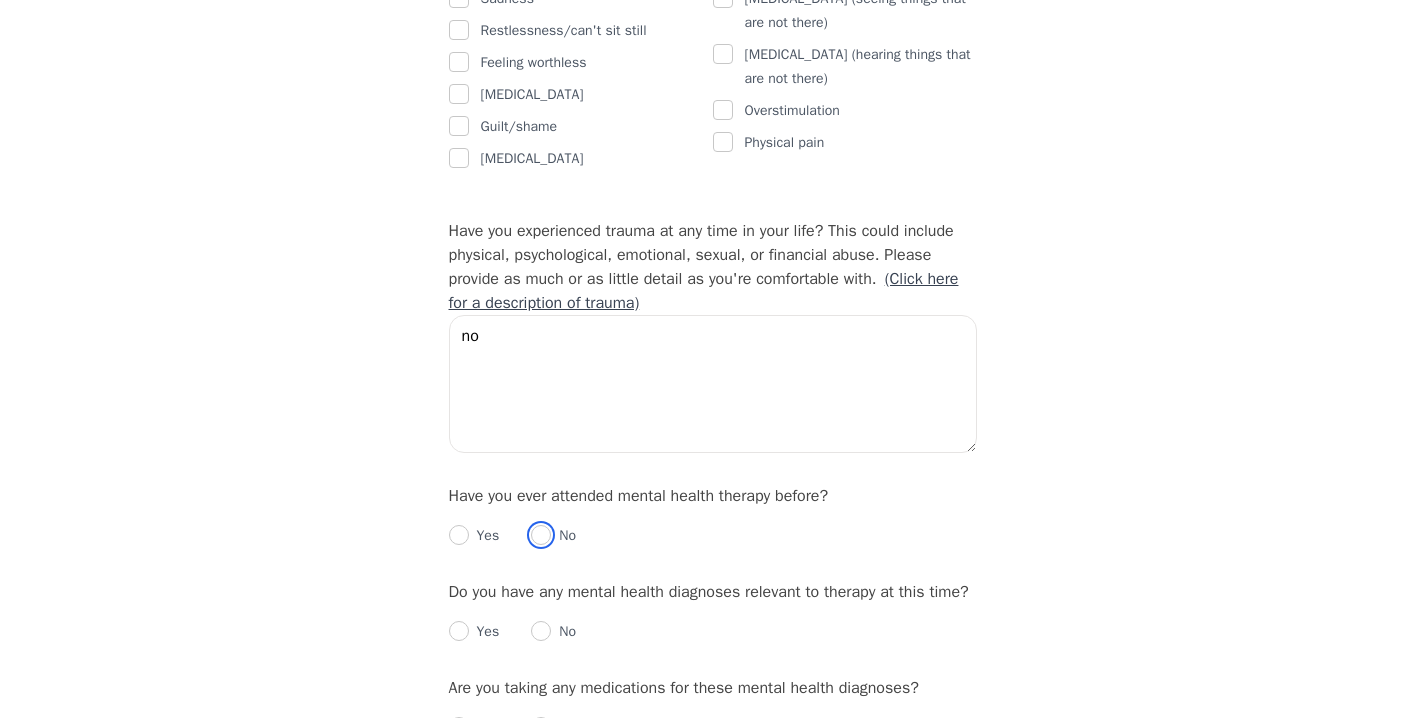 click at bounding box center (541, 535) 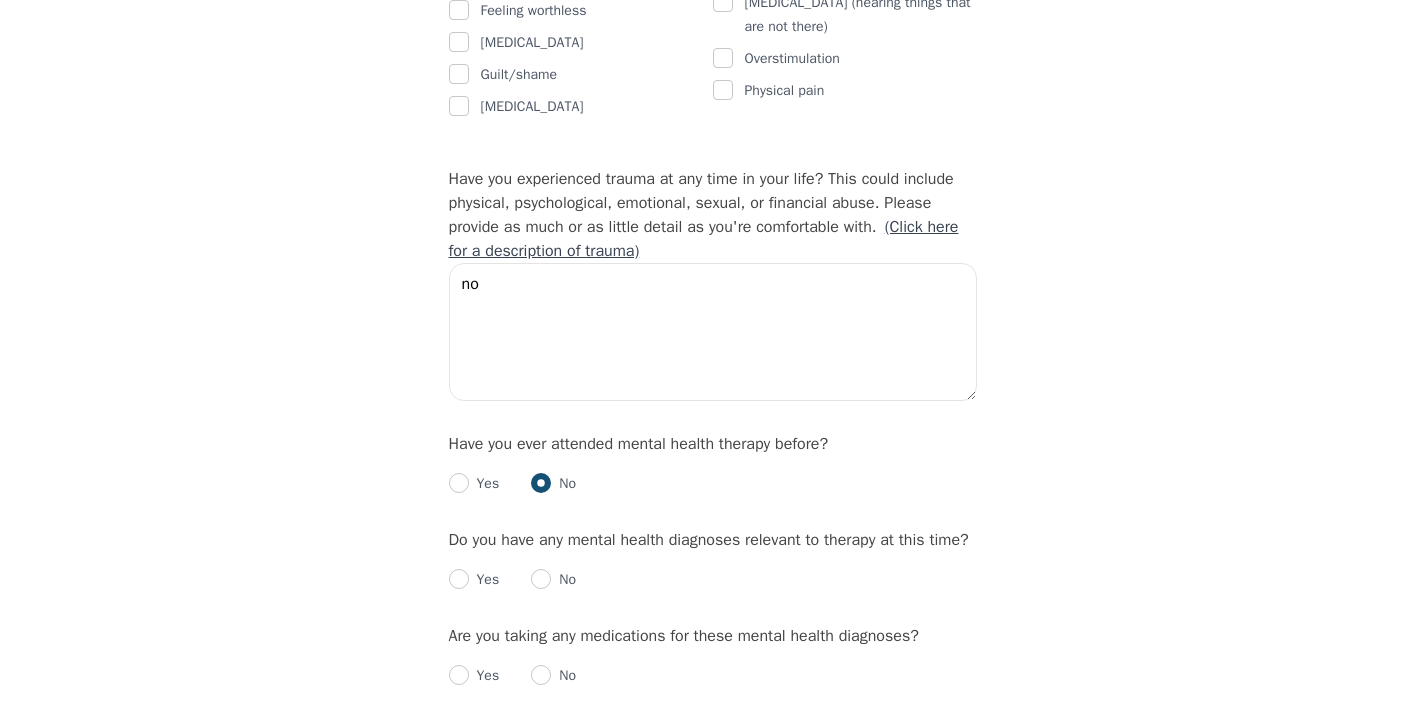 scroll, scrollTop: 1885, scrollLeft: 0, axis: vertical 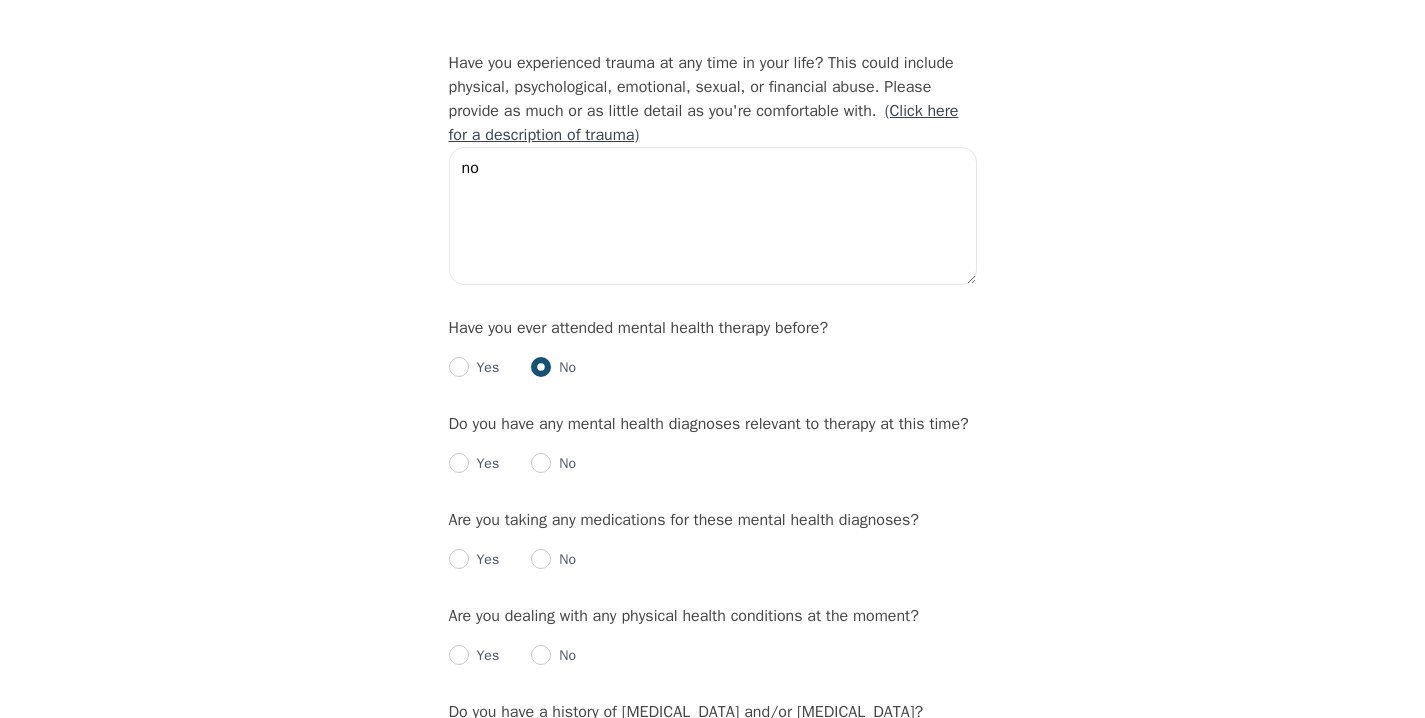 click on "No" at bounding box center [563, 464] 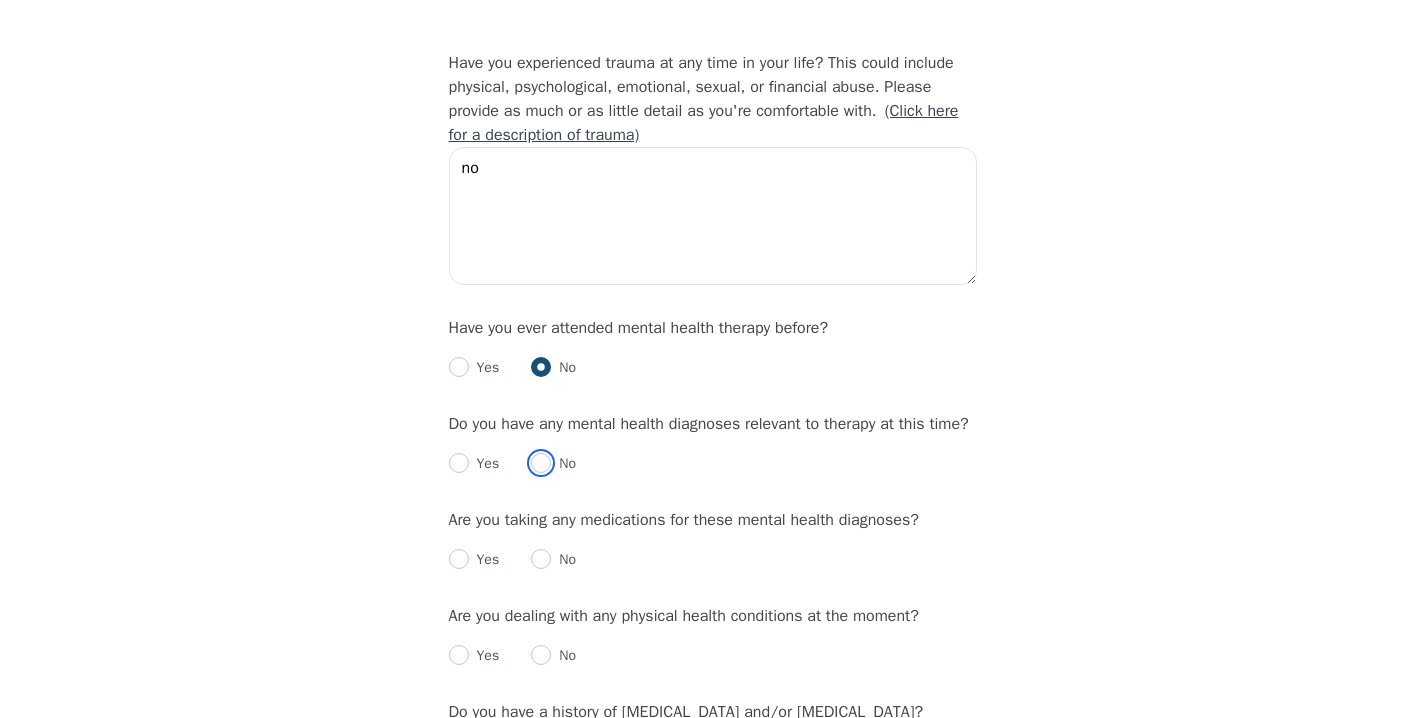 click at bounding box center (541, 463) 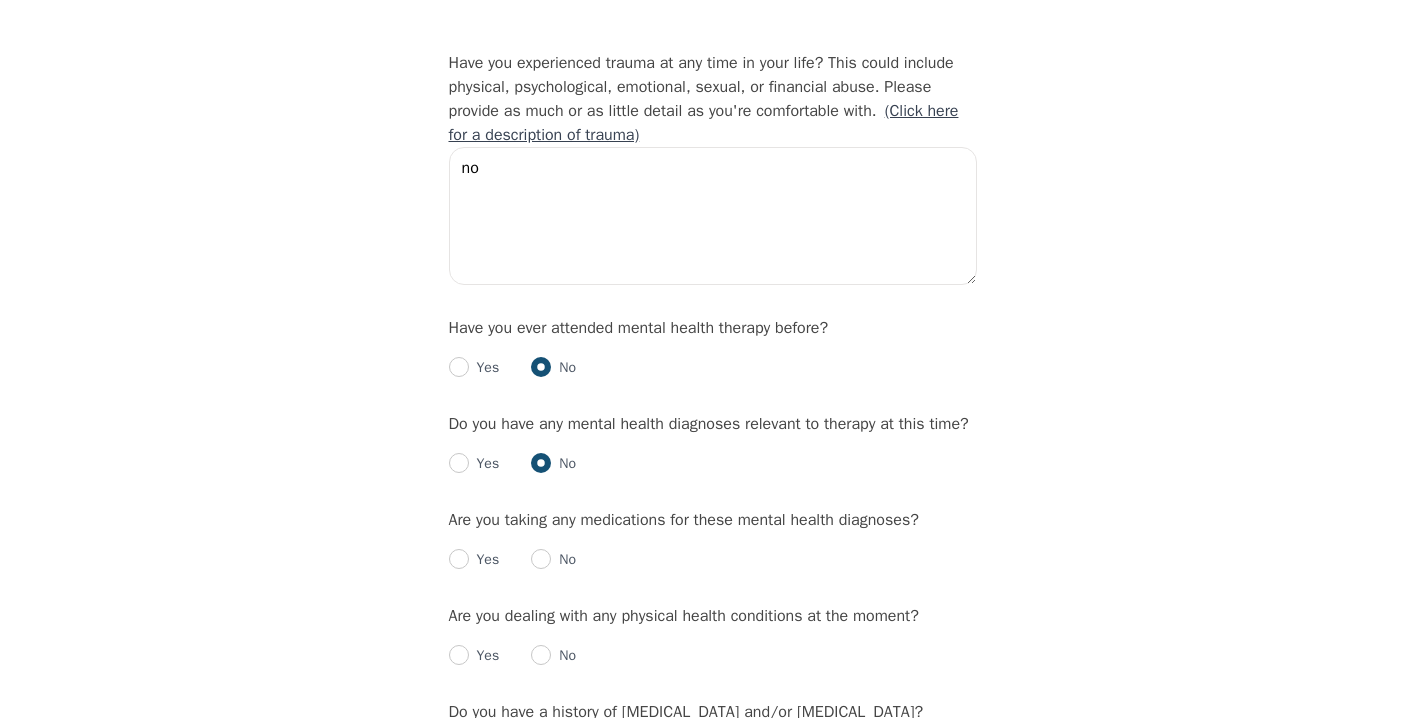 radio on "true" 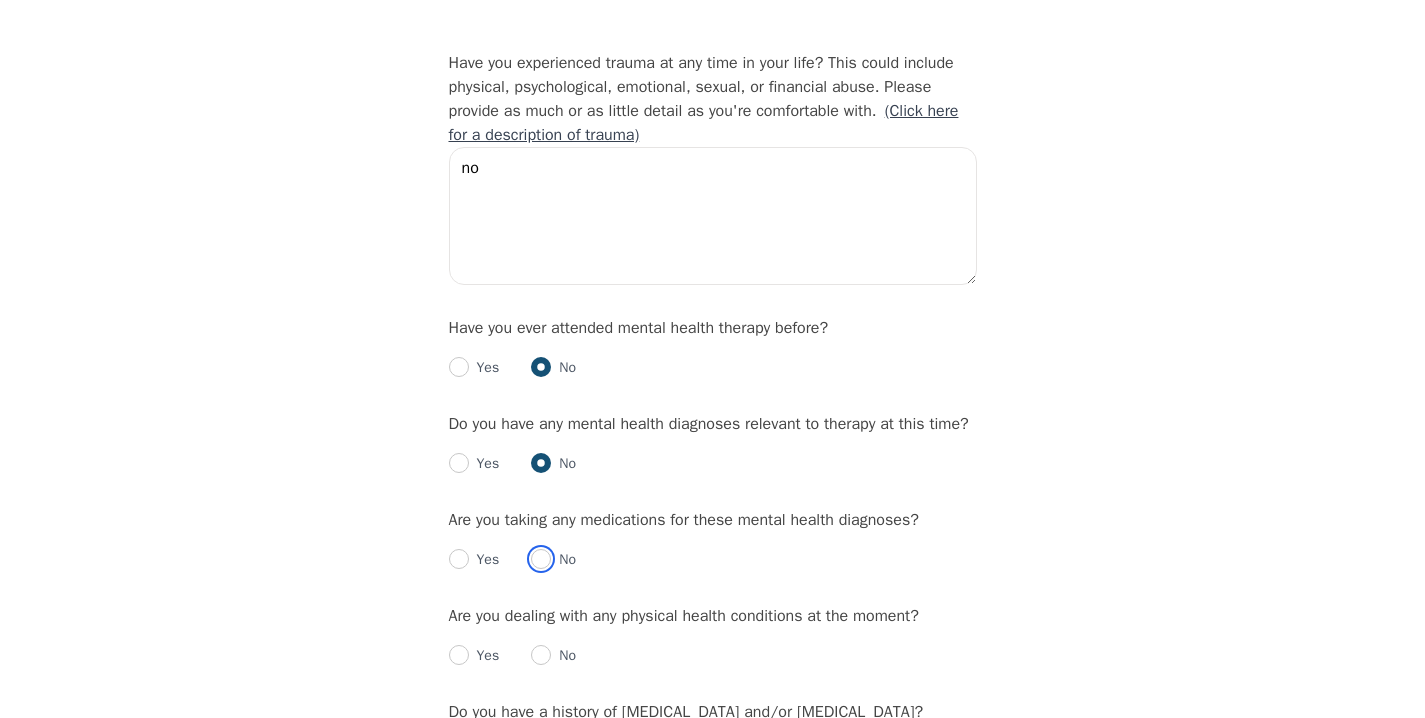click at bounding box center [541, 559] 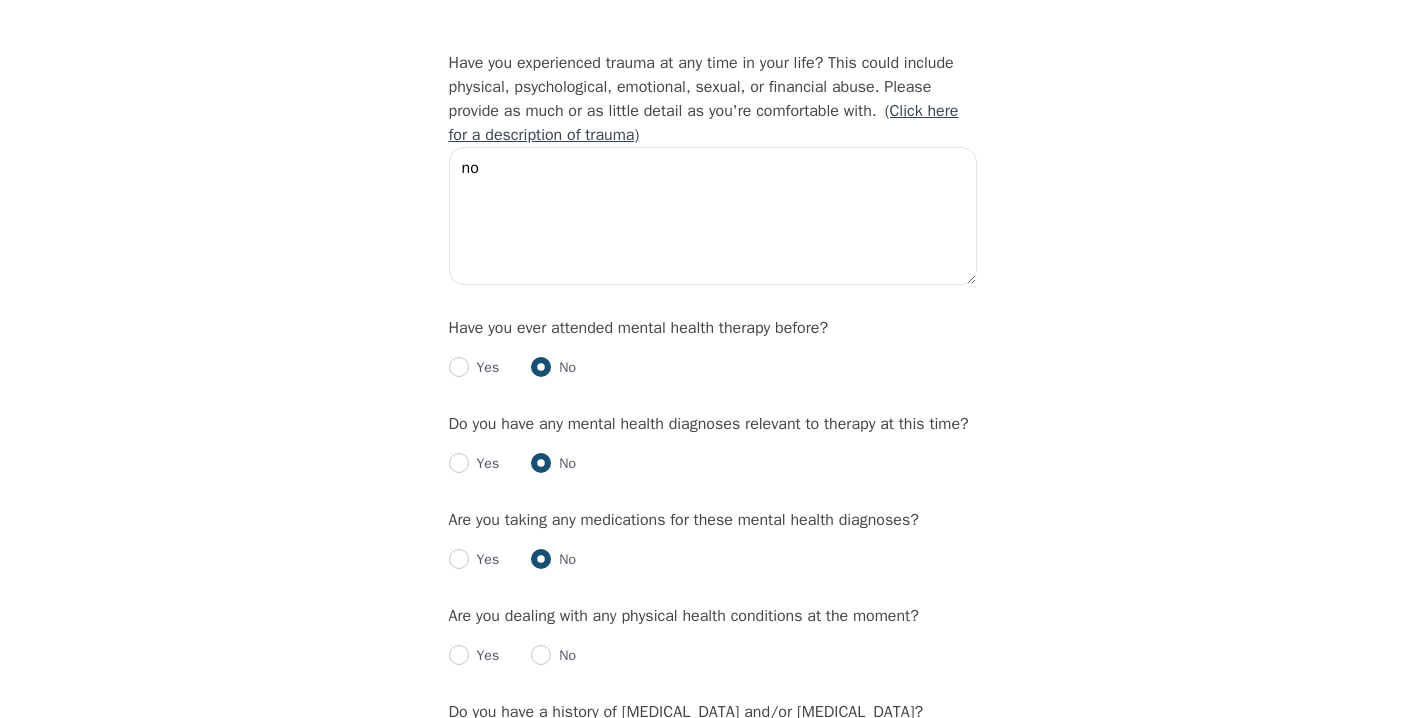 radio on "true" 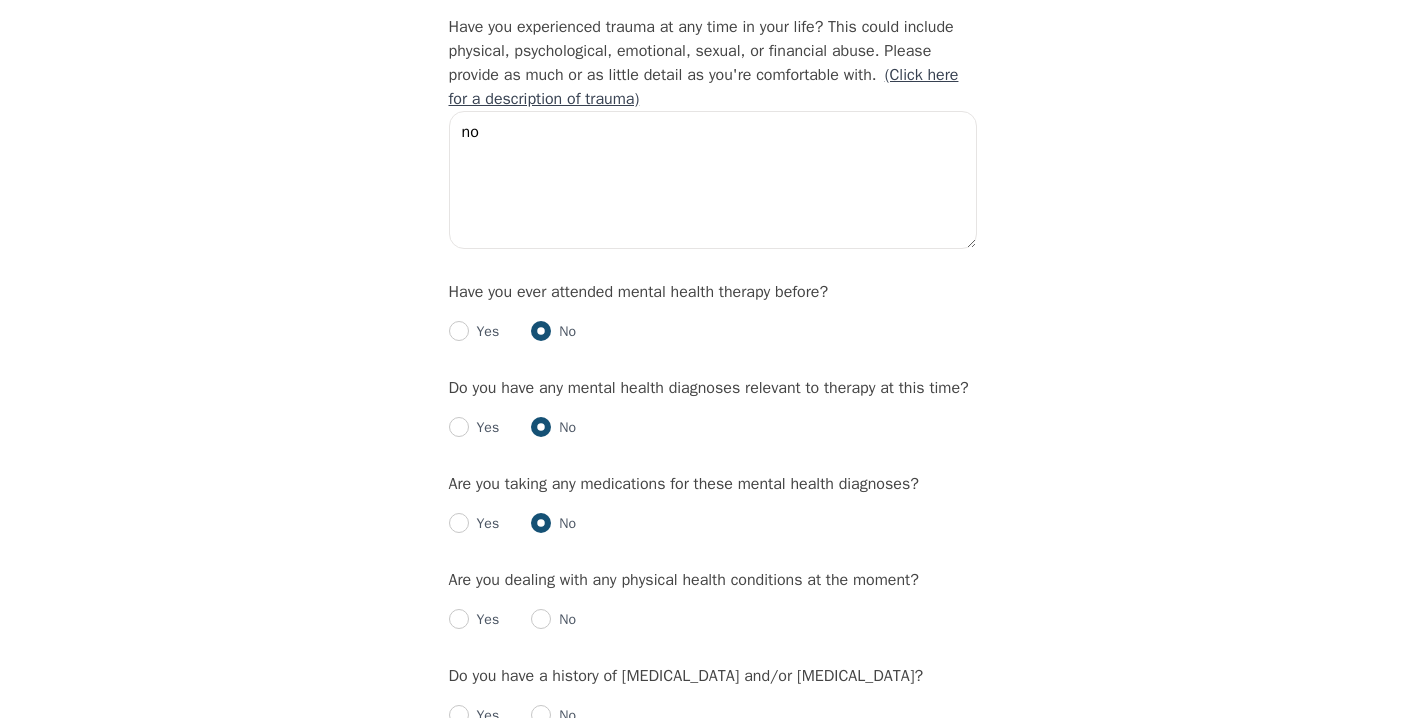 scroll, scrollTop: 2030, scrollLeft: 0, axis: vertical 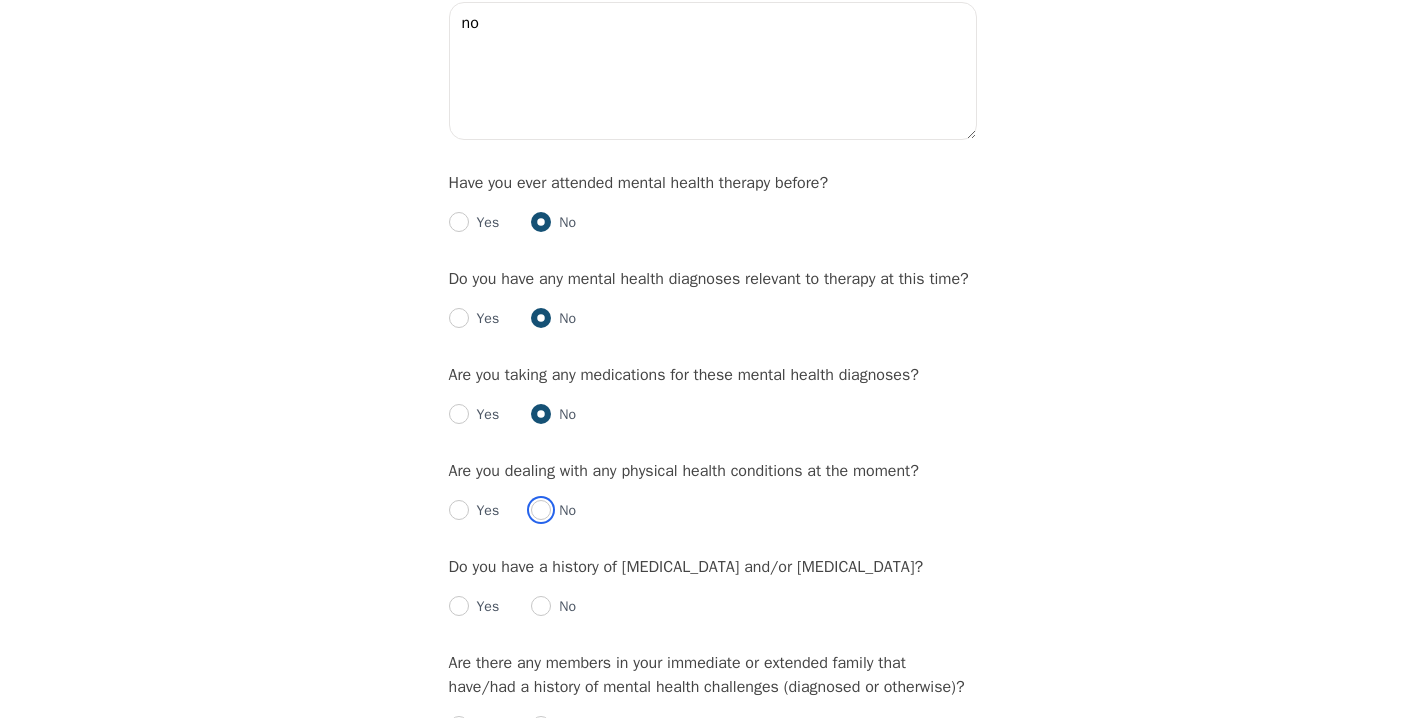 click at bounding box center (541, 510) 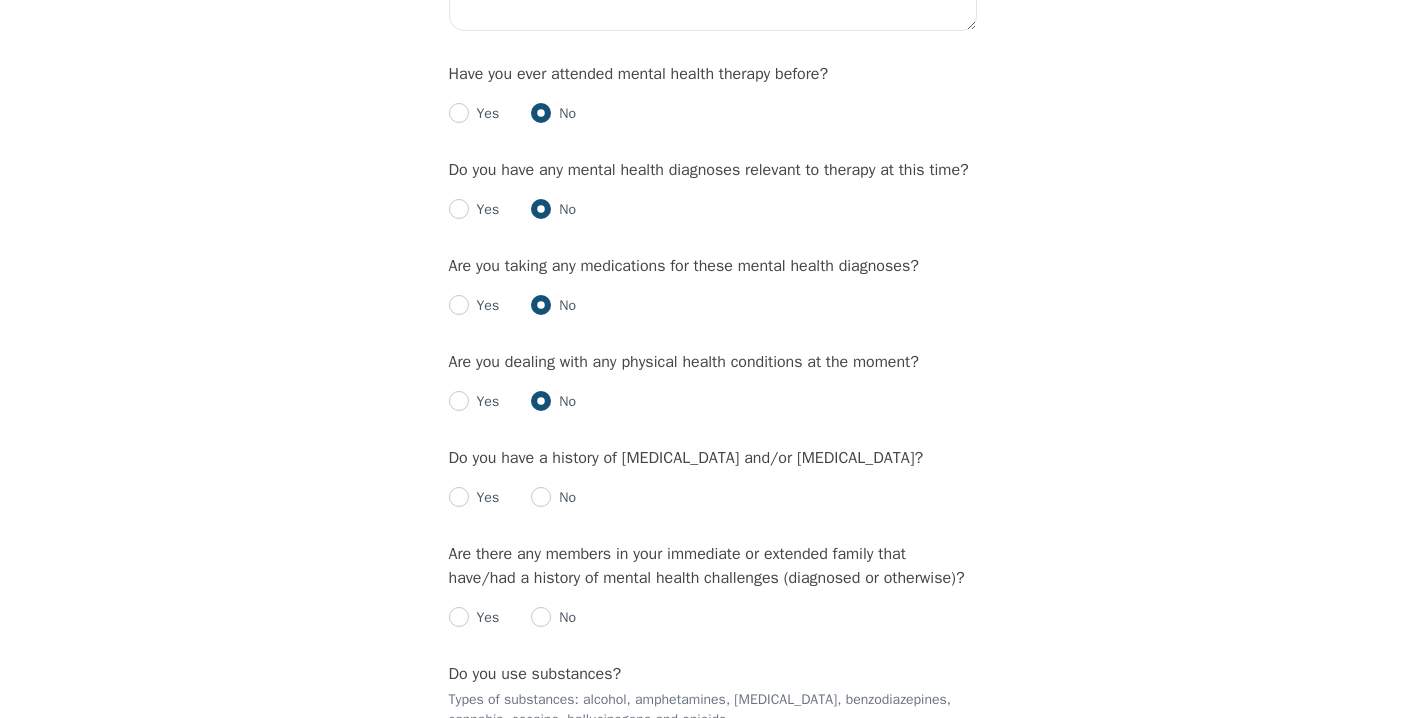 scroll, scrollTop: 2154, scrollLeft: 0, axis: vertical 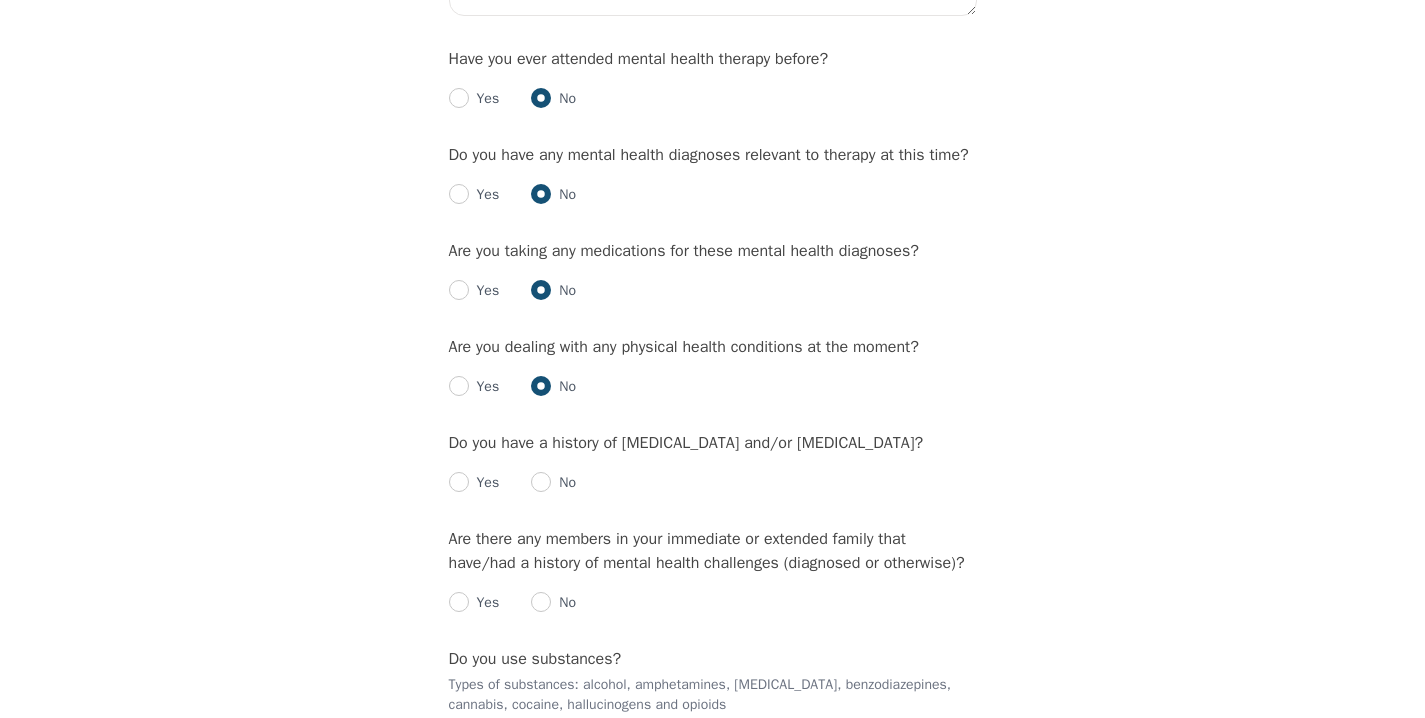 drag, startPoint x: 552, startPoint y: 524, endPoint x: 568, endPoint y: 526, distance: 16.124516 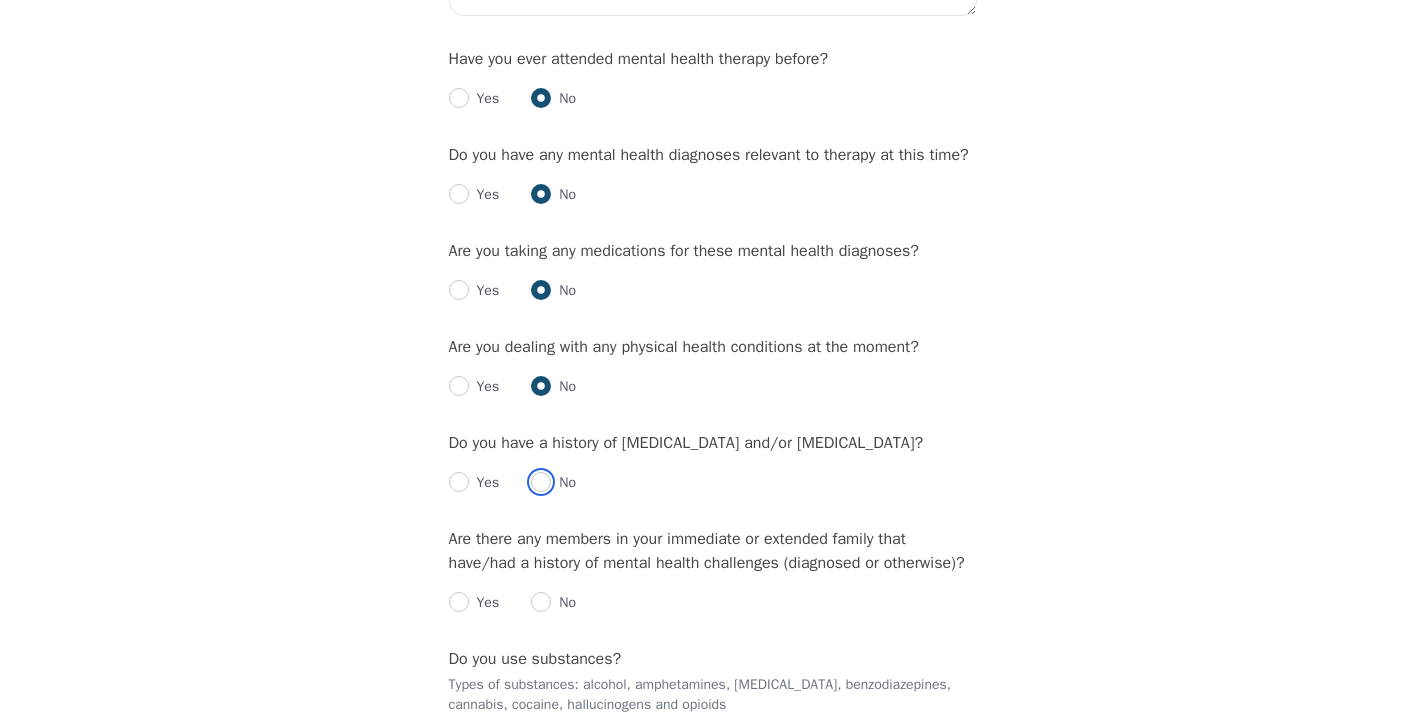 click at bounding box center [541, 482] 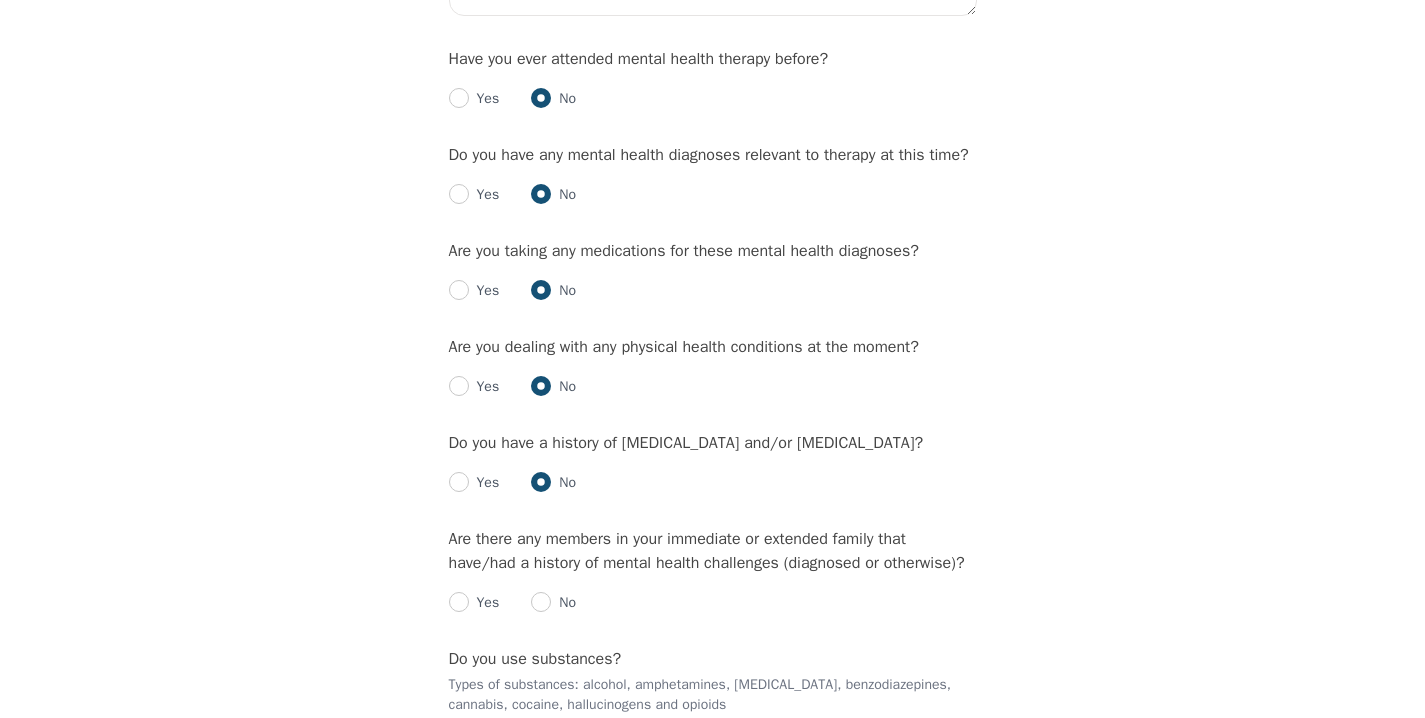 radio on "true" 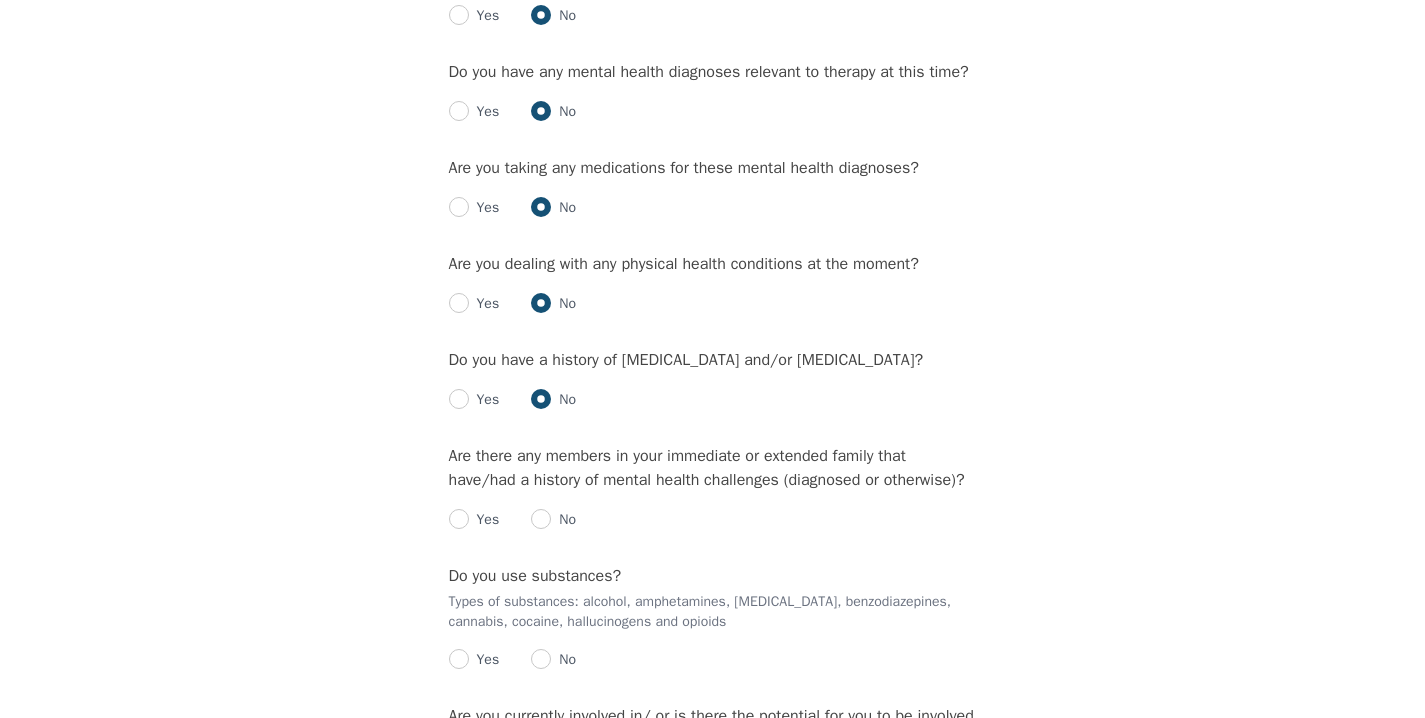 scroll, scrollTop: 2336, scrollLeft: 0, axis: vertical 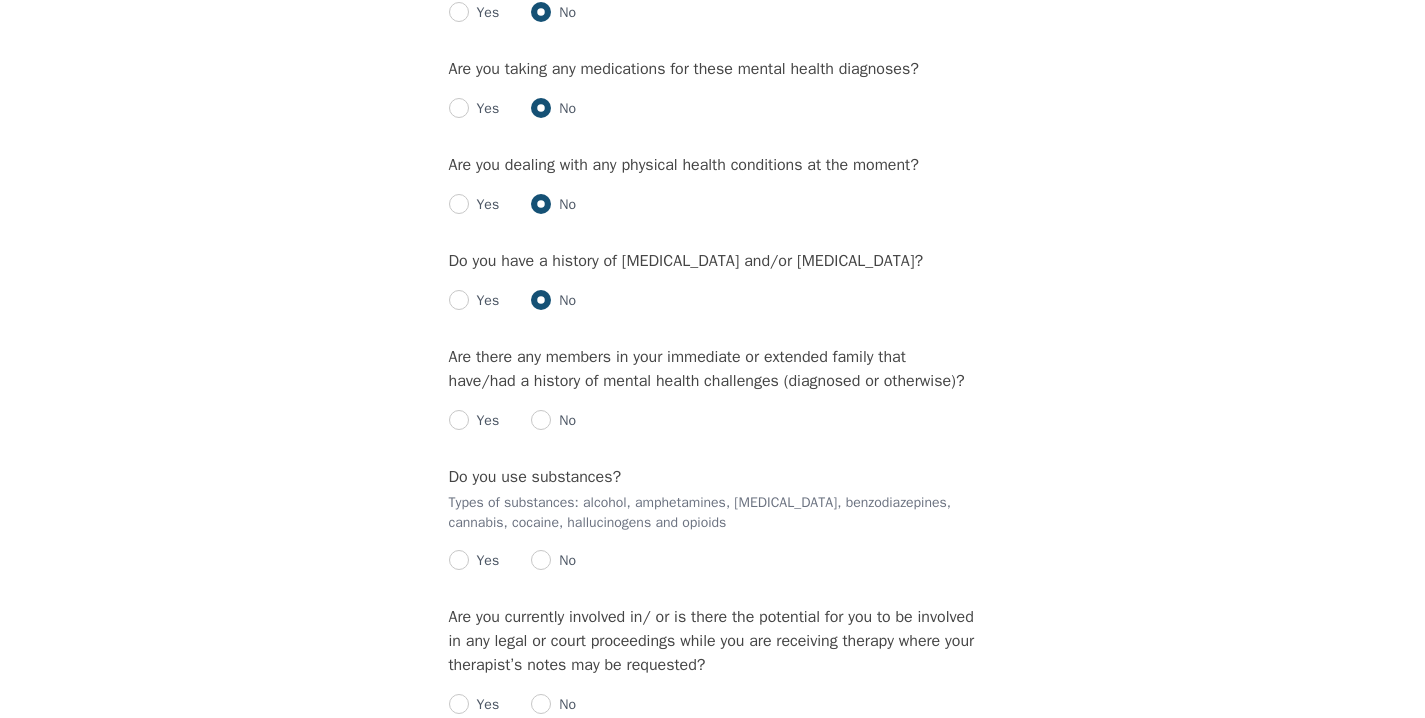 click on "No" at bounding box center [563, 421] 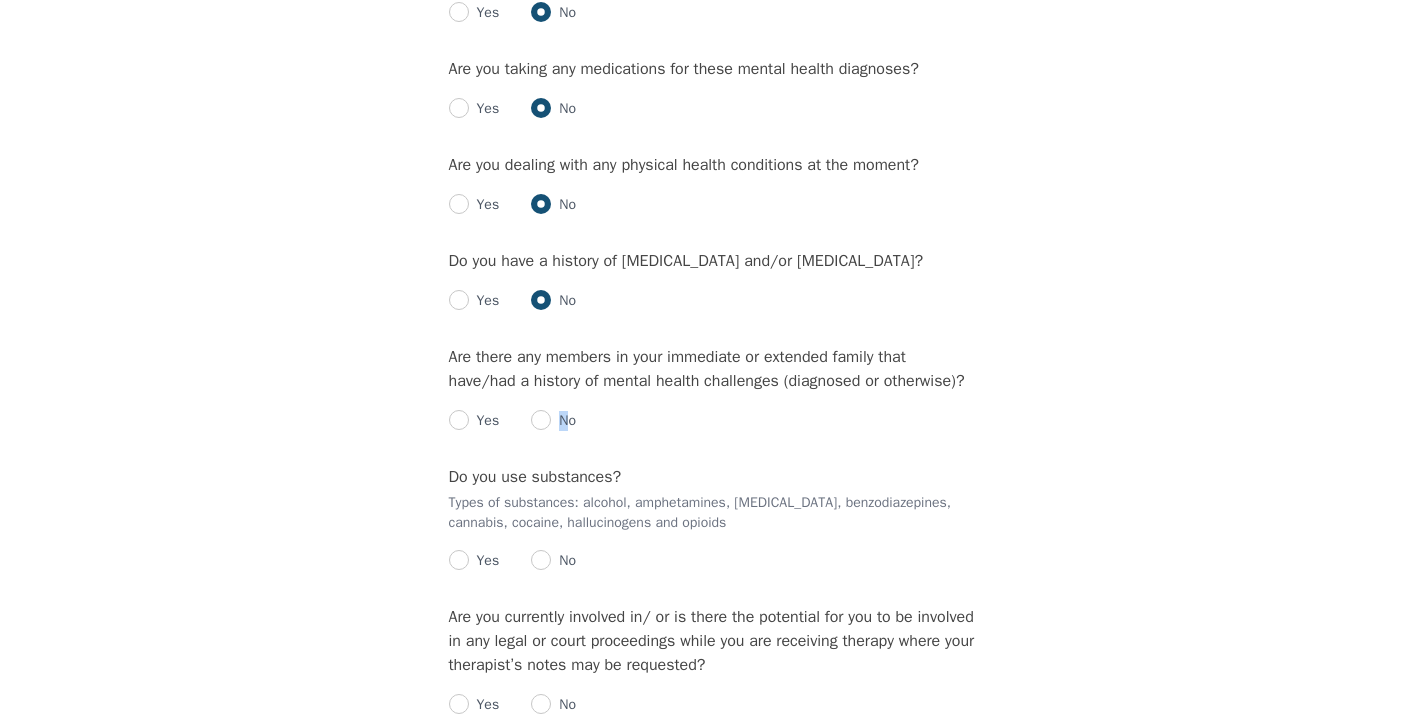 click on "No" at bounding box center [563, 421] 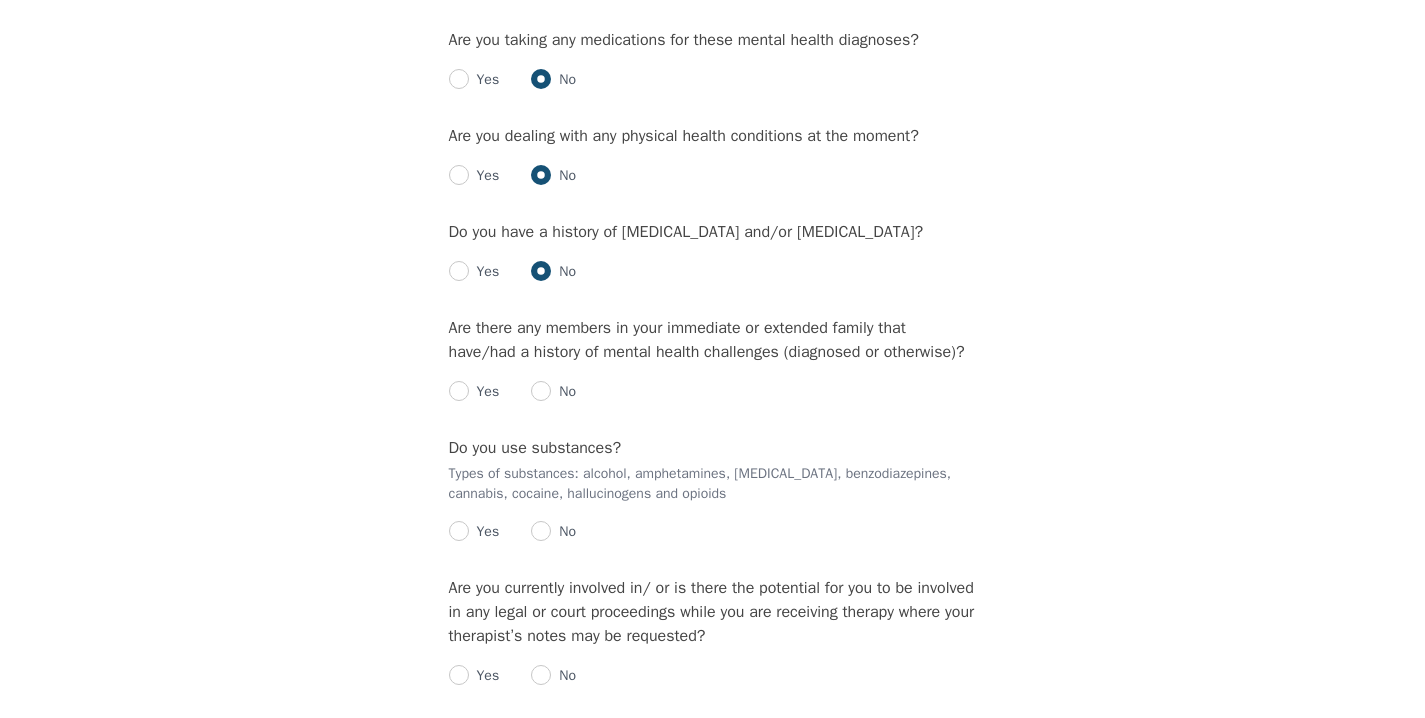 scroll, scrollTop: 2482, scrollLeft: 0, axis: vertical 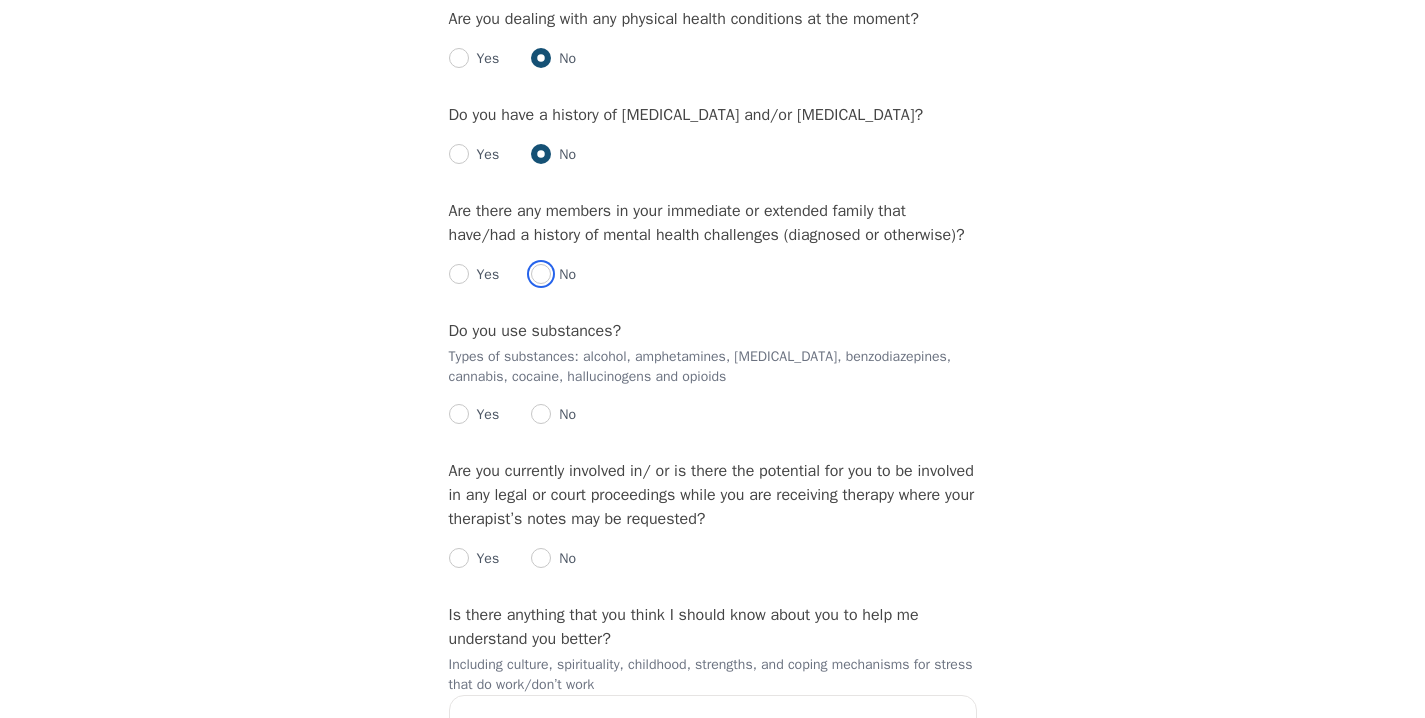 click at bounding box center (541, 274) 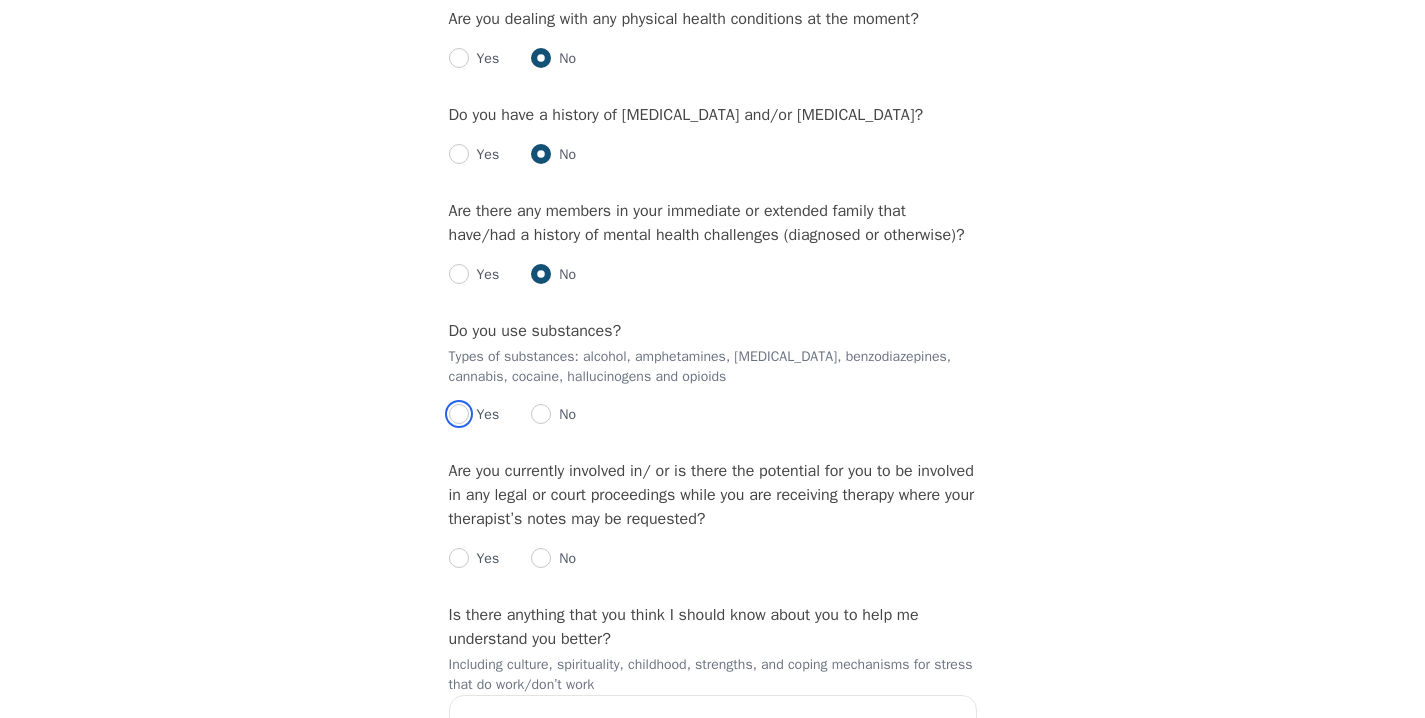 click at bounding box center [459, 414] 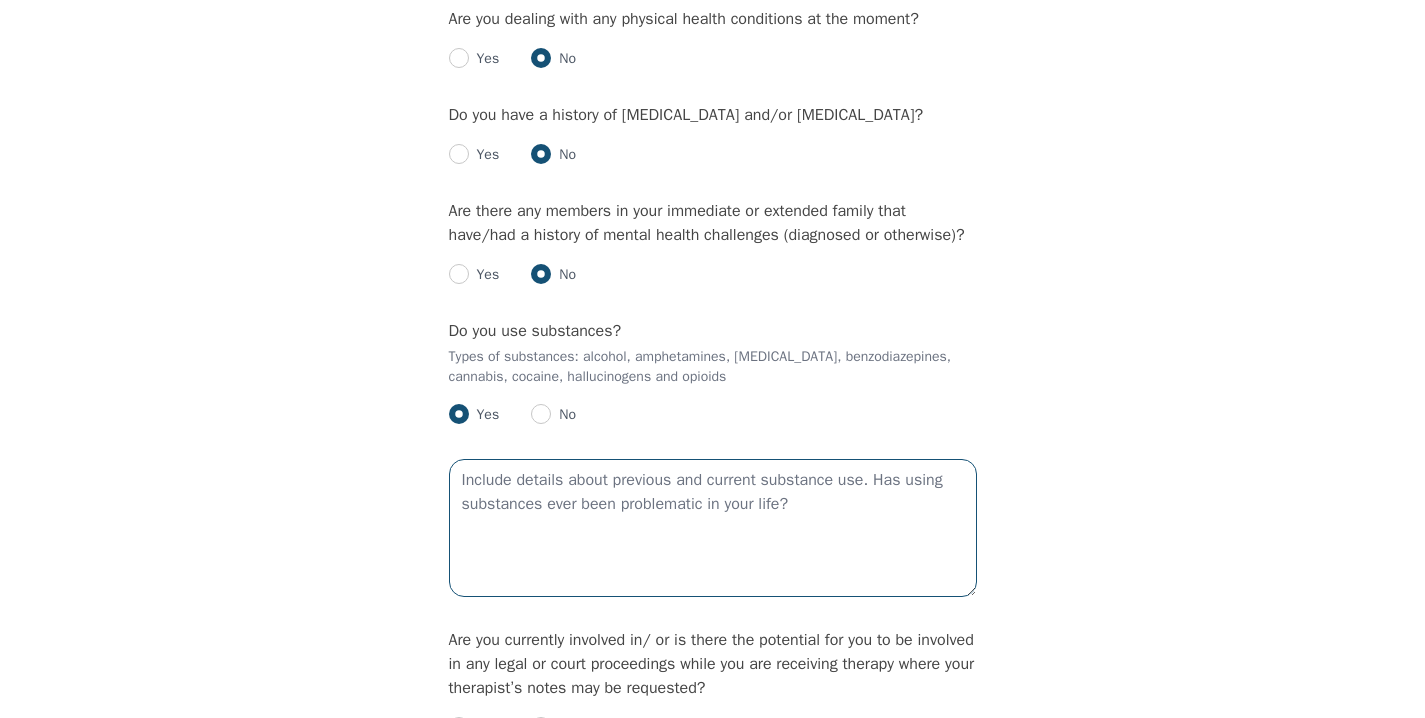 click at bounding box center (713, 528) 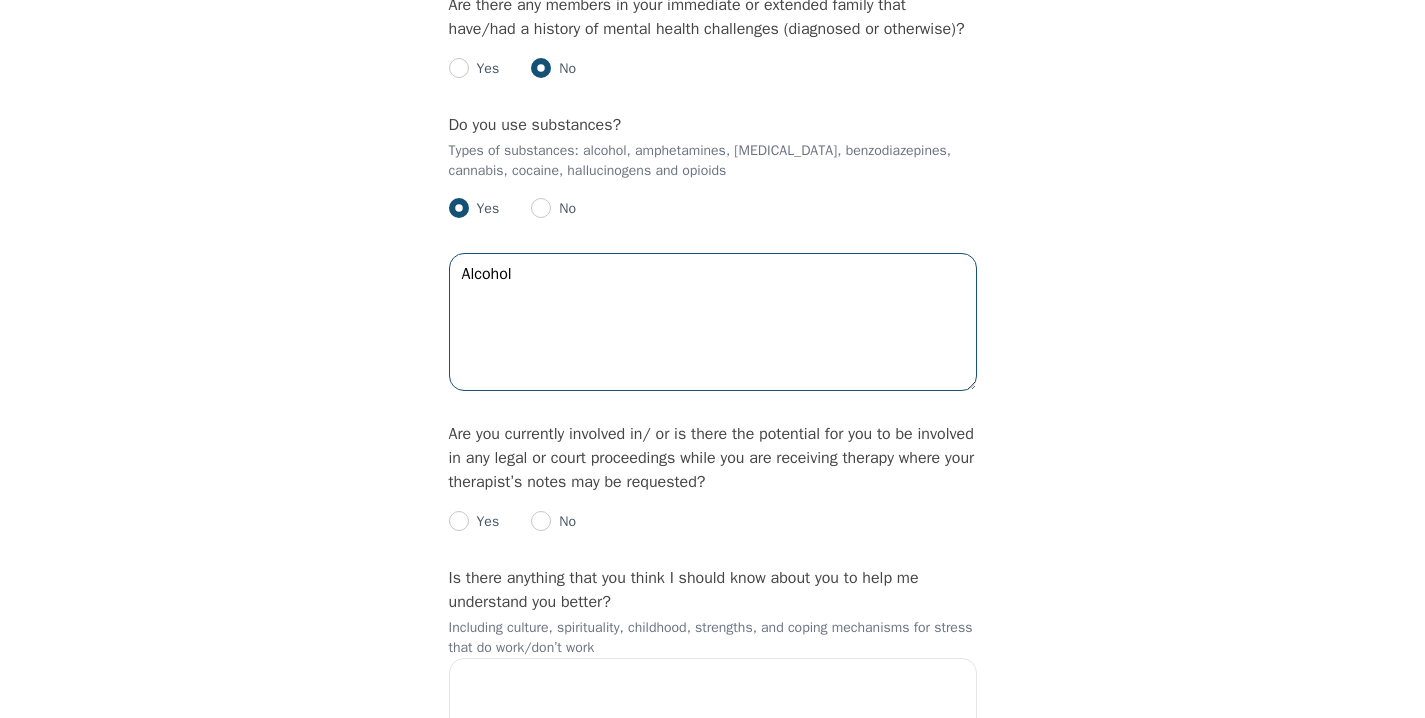 scroll, scrollTop: 2675, scrollLeft: 0, axis: vertical 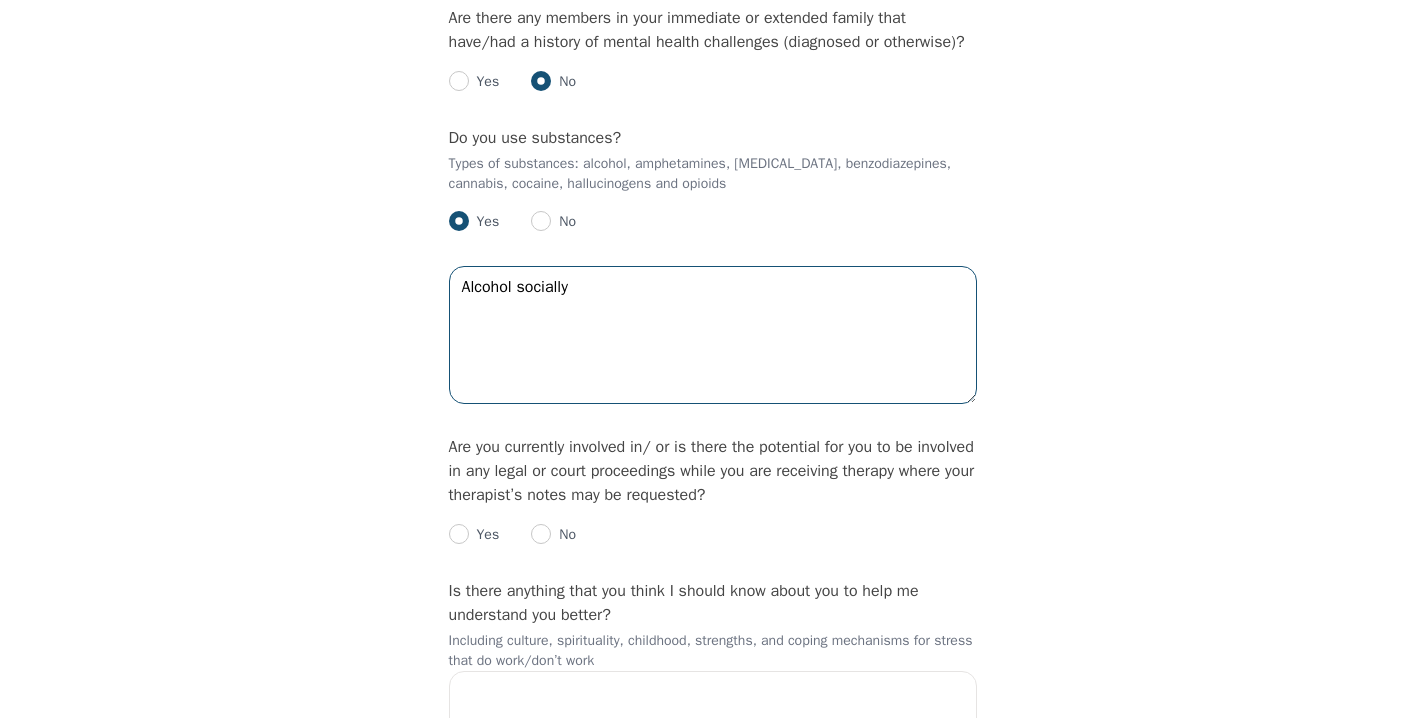 type on "Alcohol socially" 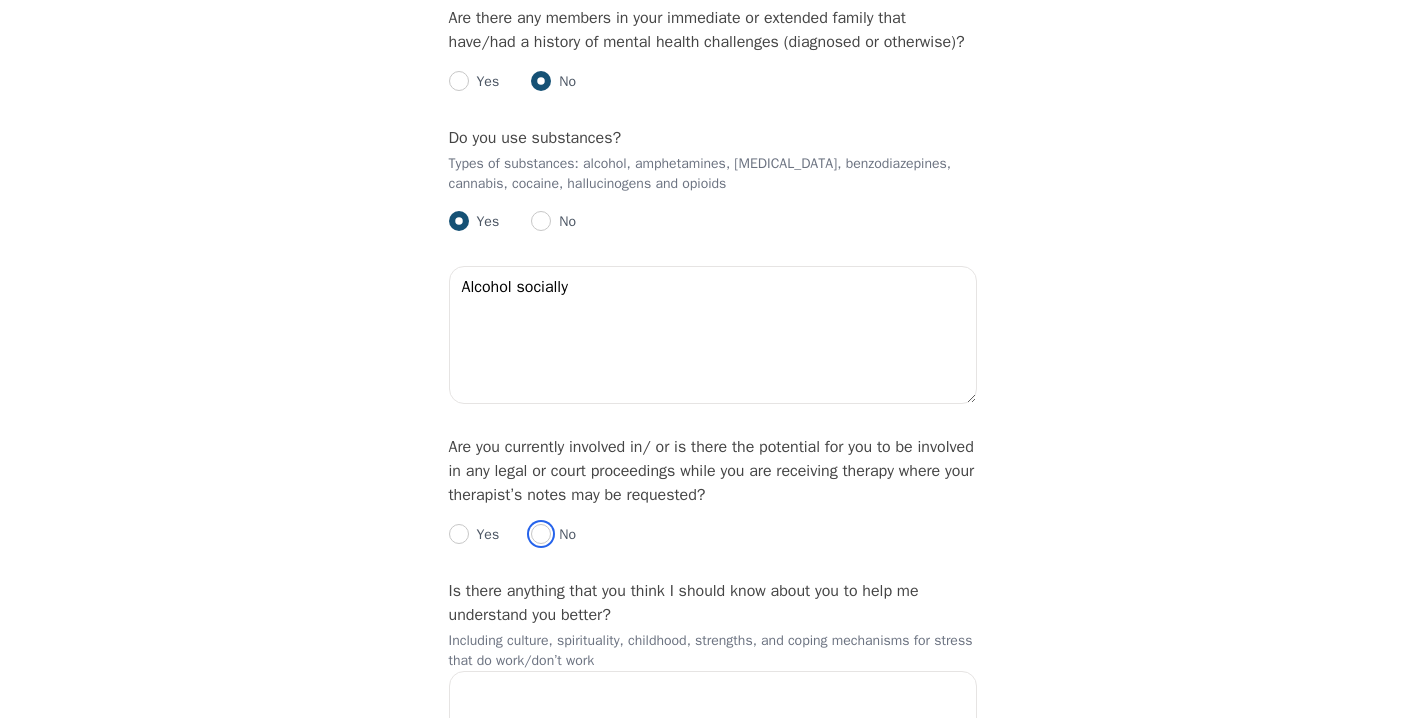 click at bounding box center (541, 534) 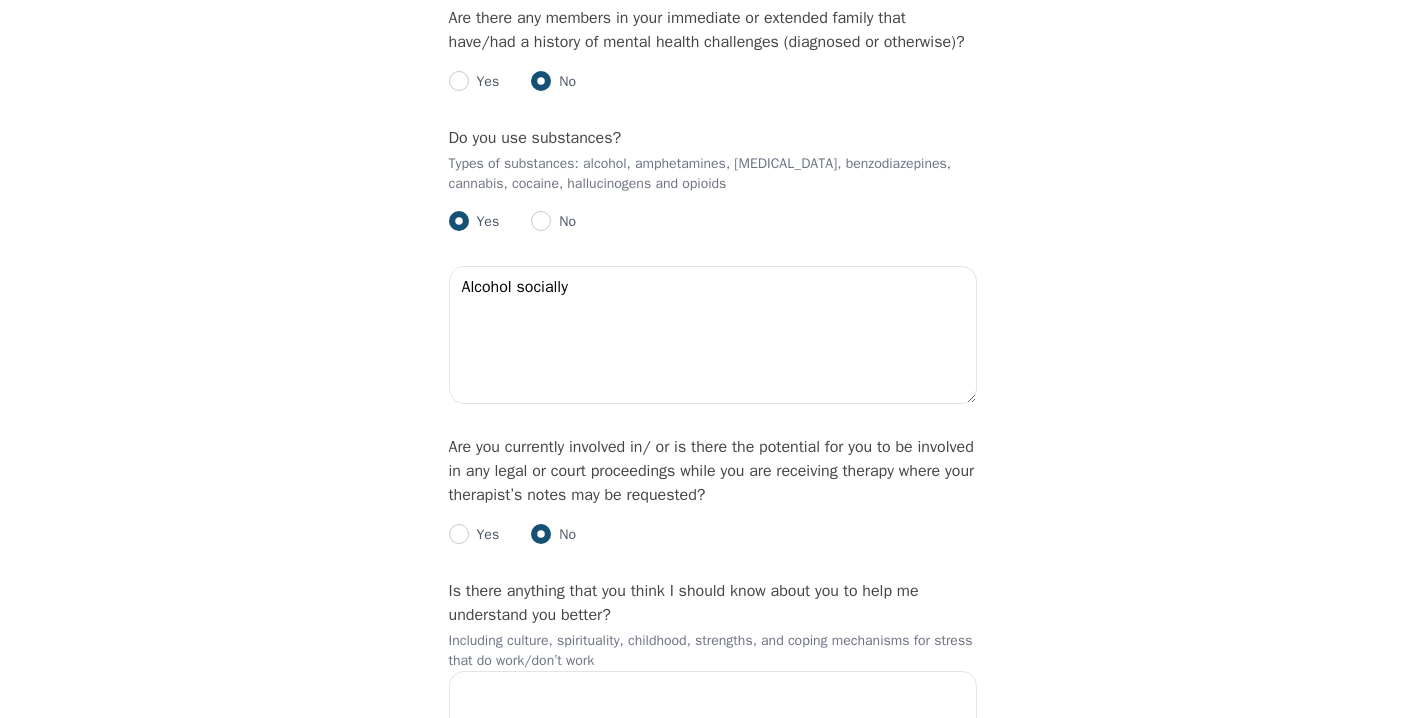 radio on "true" 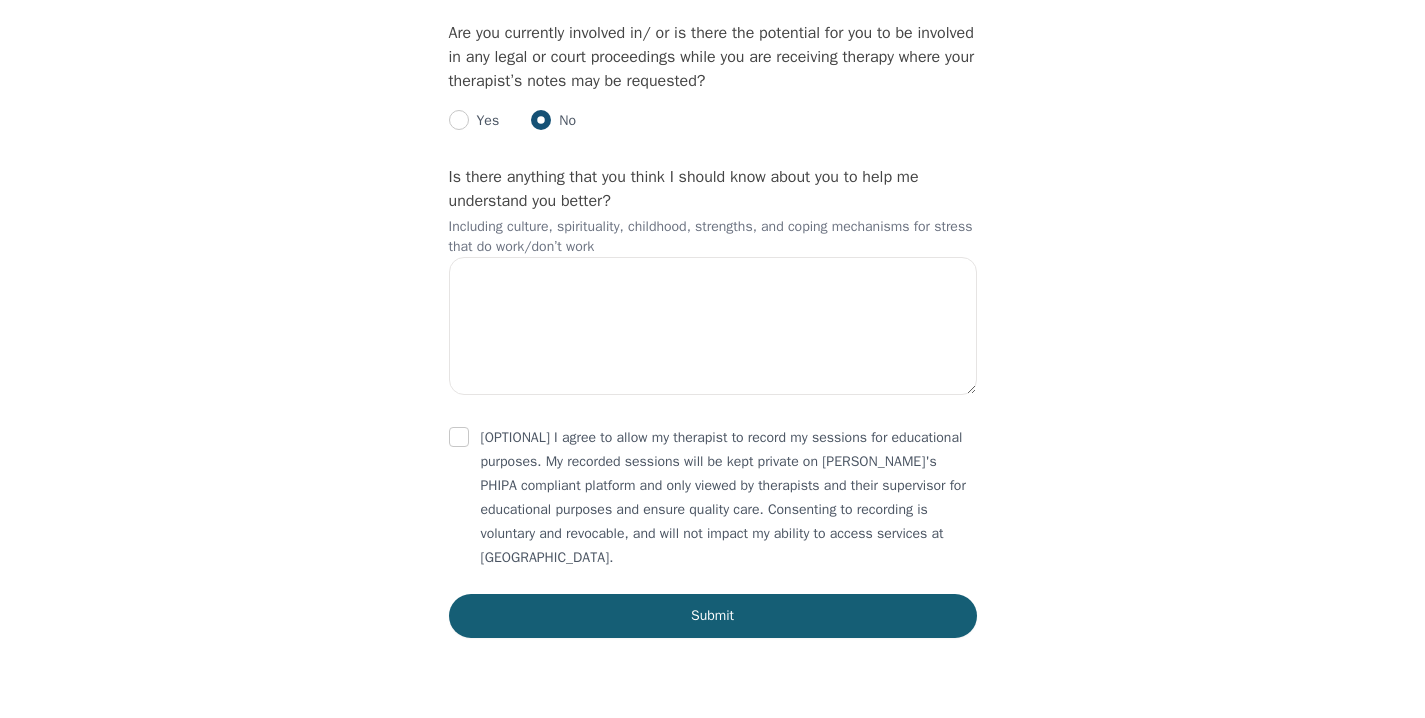 scroll, scrollTop: 3154, scrollLeft: 0, axis: vertical 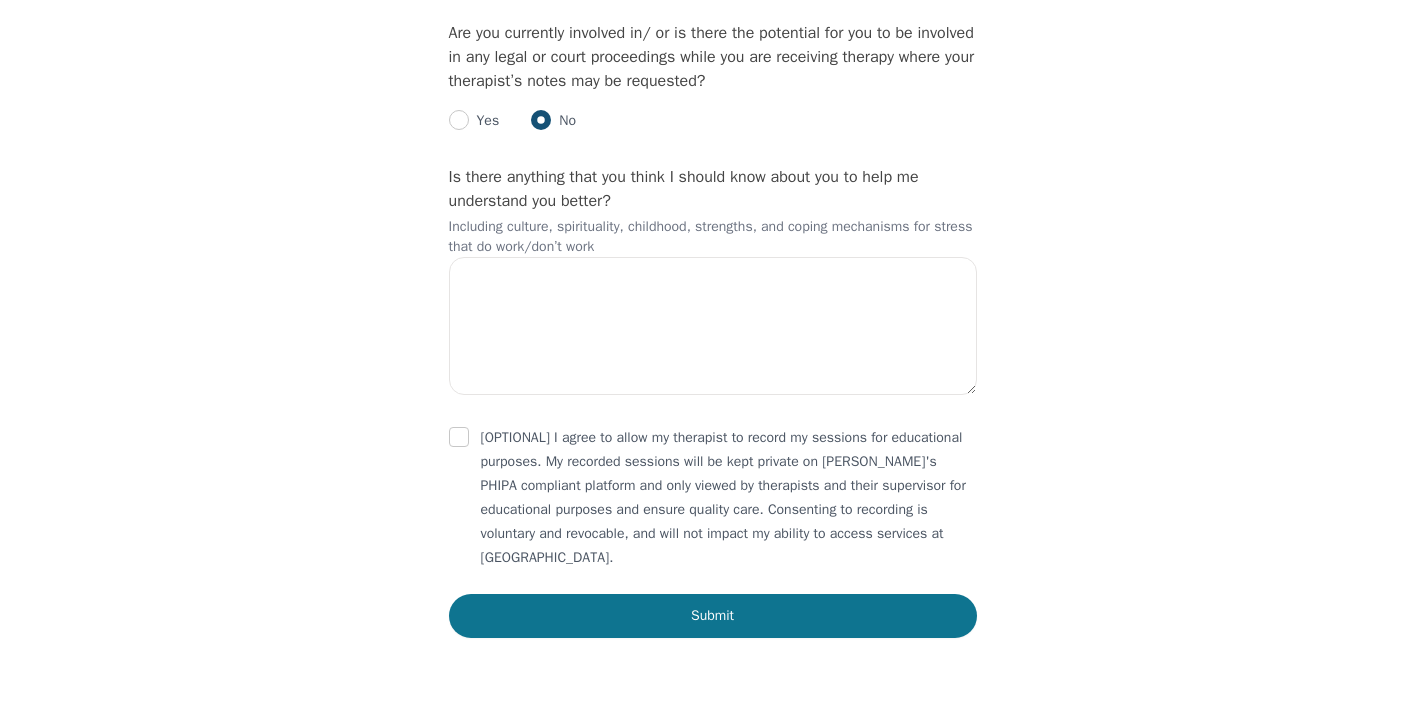 click on "Submit" at bounding box center (713, 616) 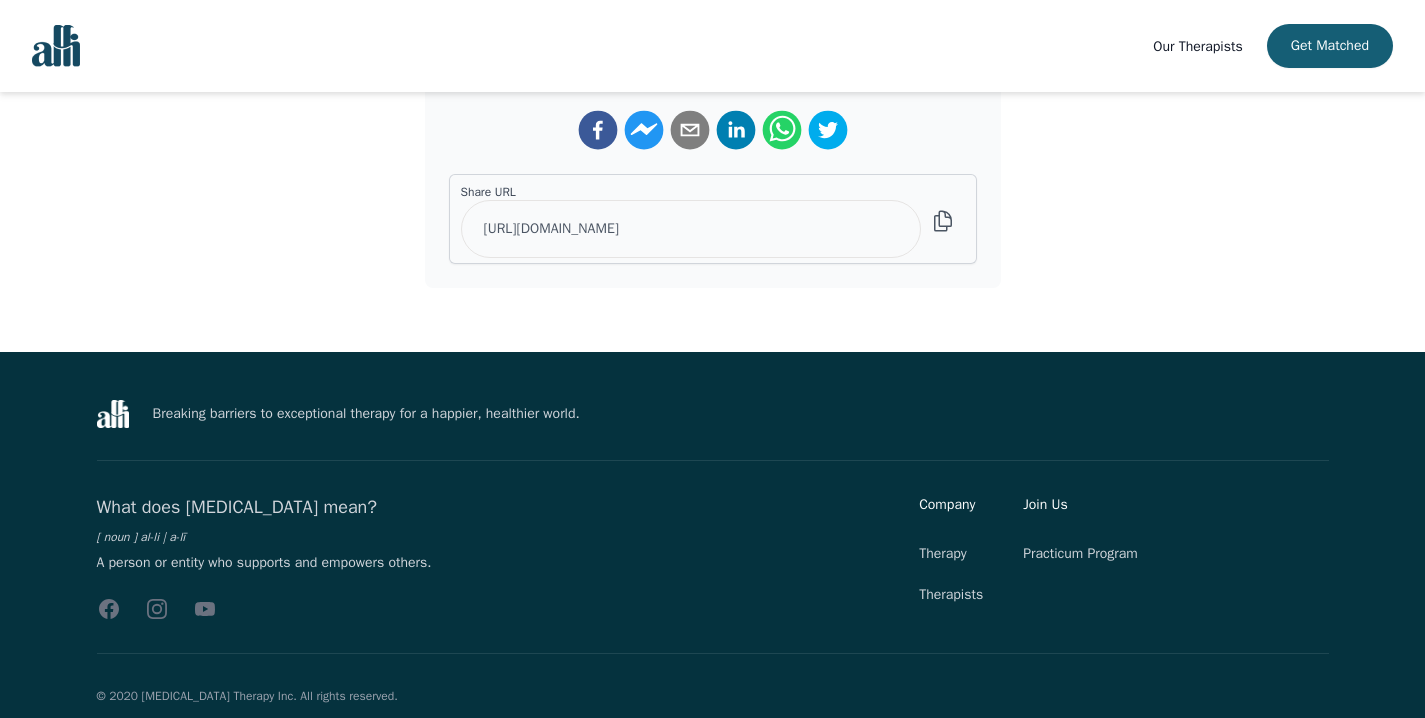 scroll, scrollTop: 0, scrollLeft: 0, axis: both 